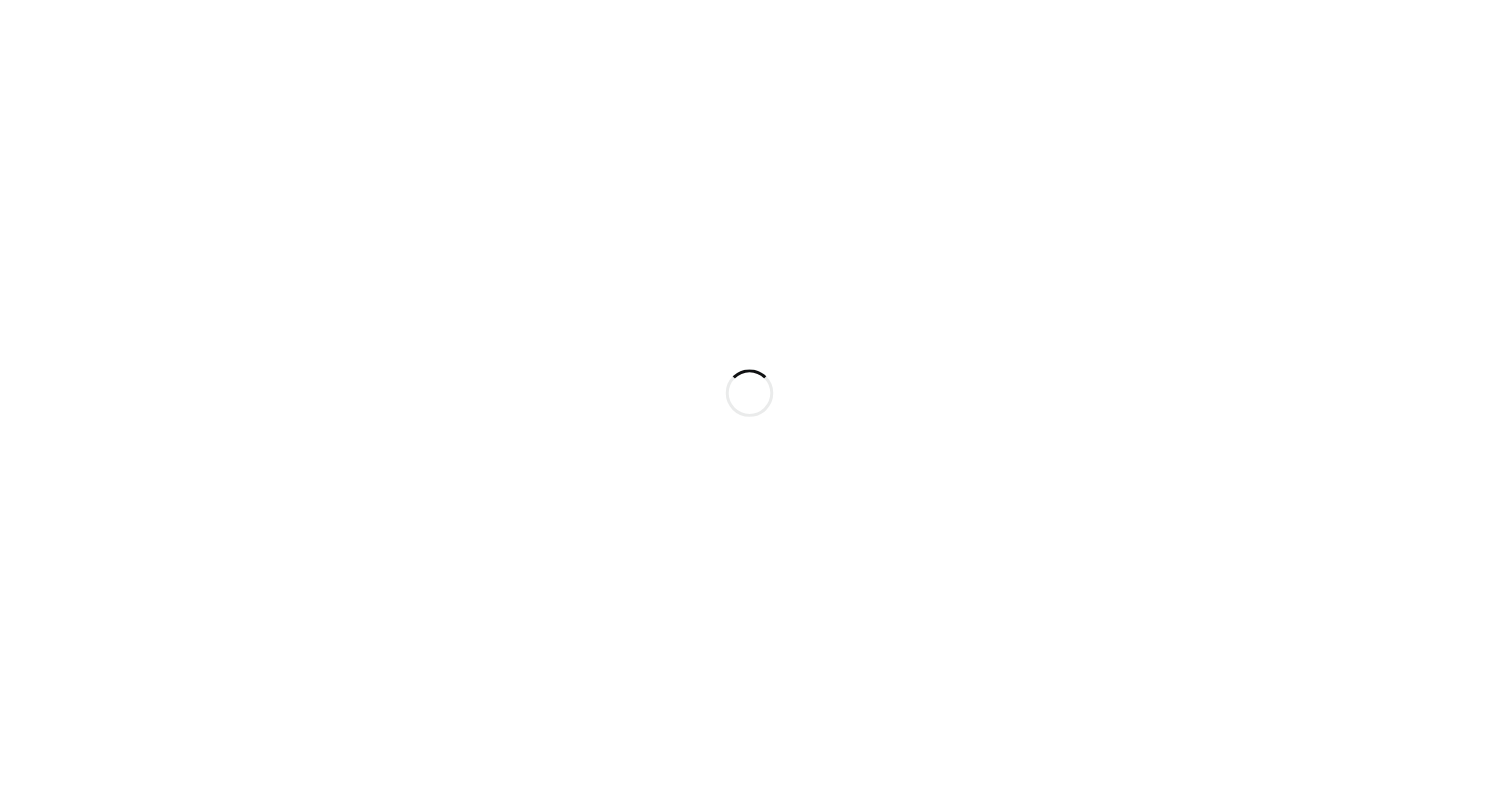 scroll, scrollTop: 0, scrollLeft: 0, axis: both 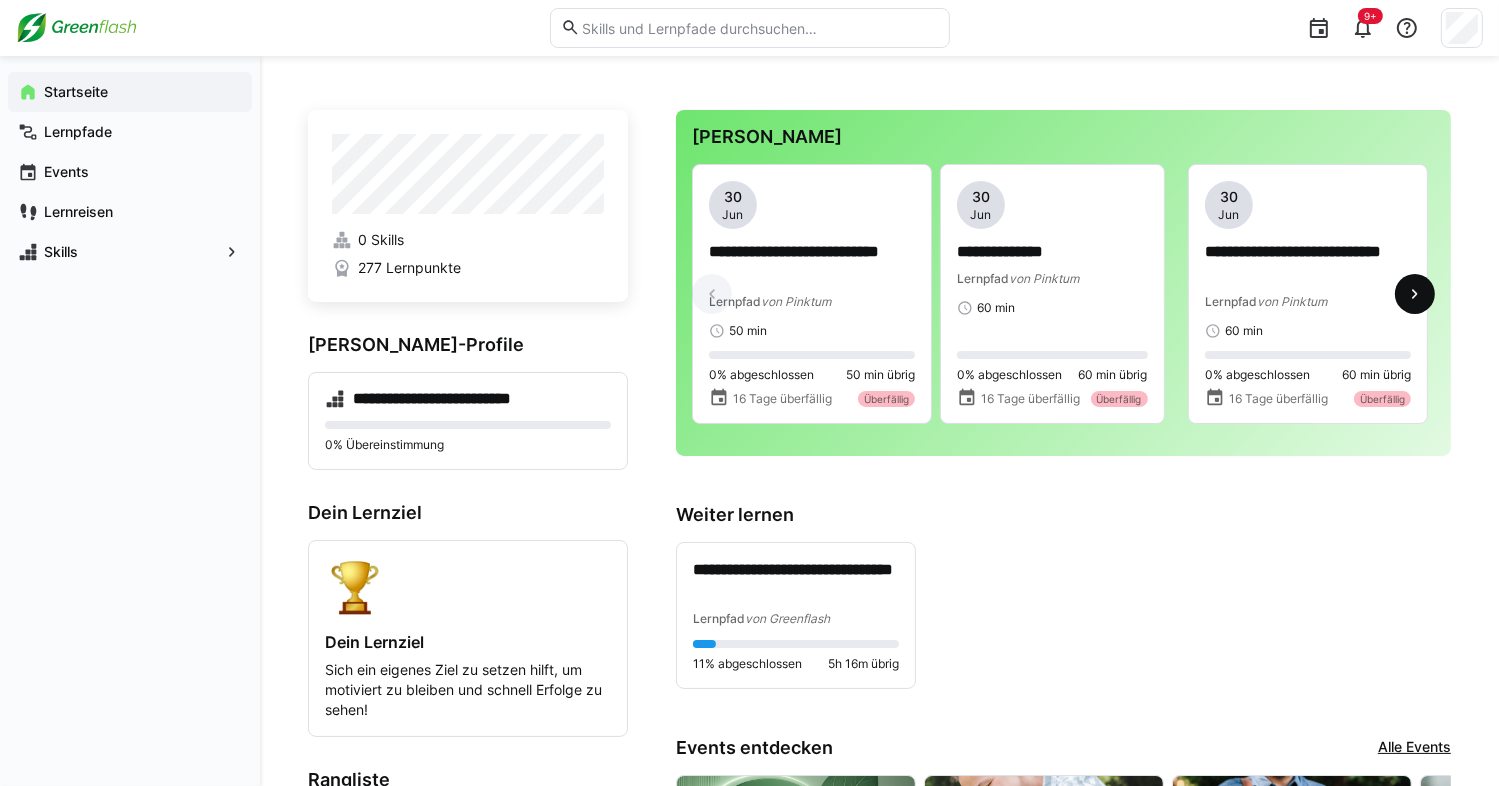 click 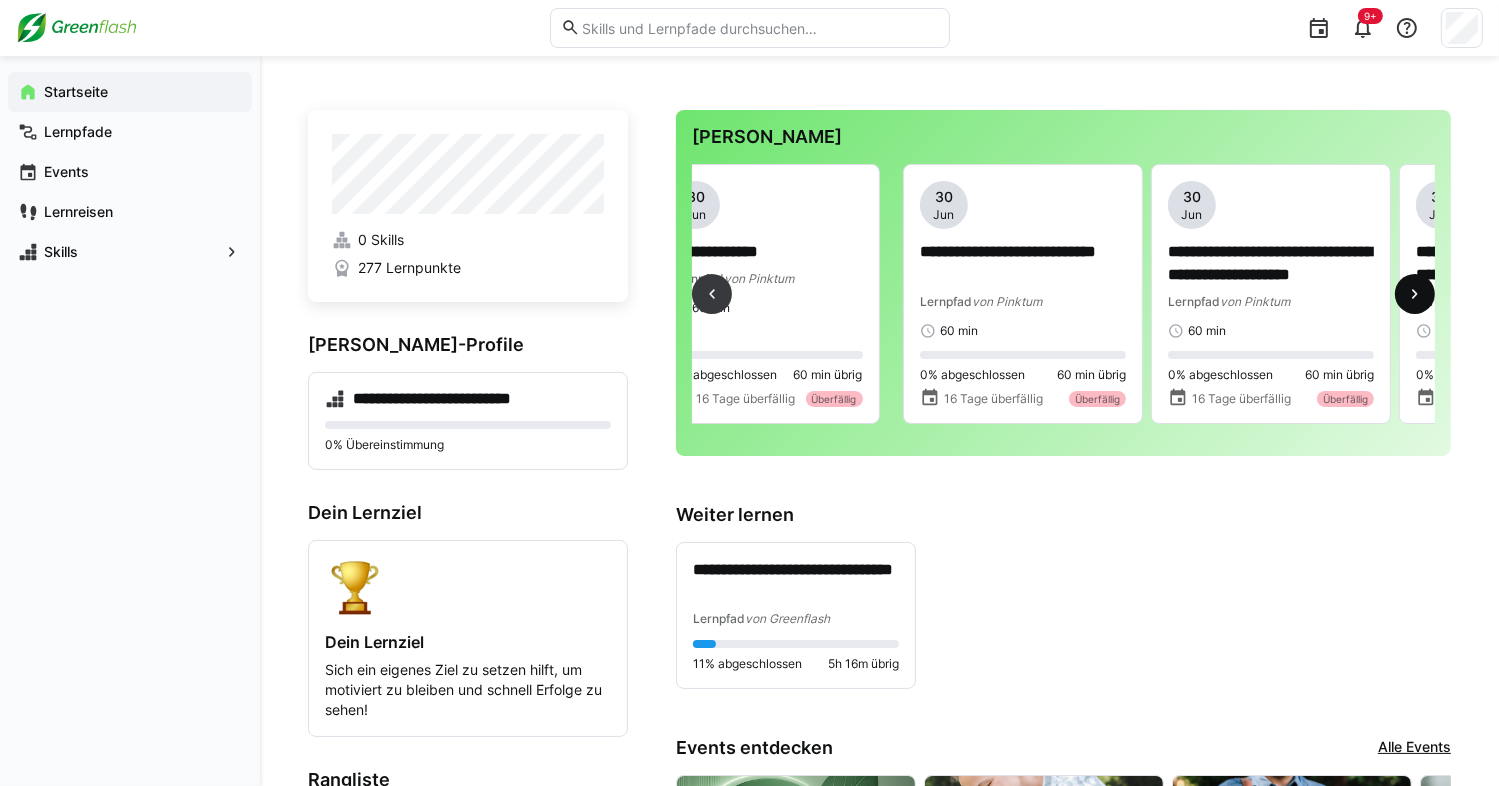 scroll, scrollTop: 0, scrollLeft: 496, axis: horizontal 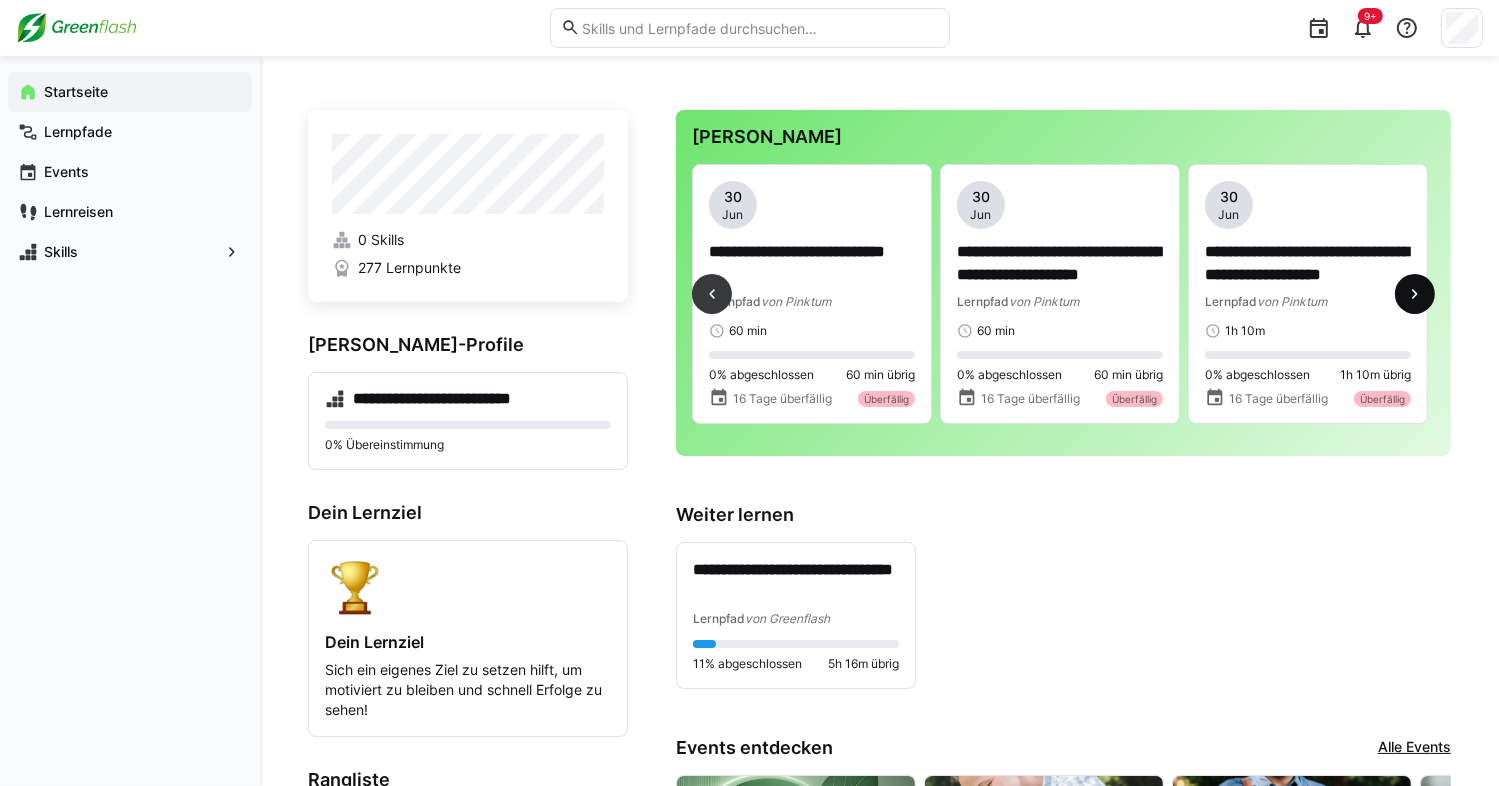 click 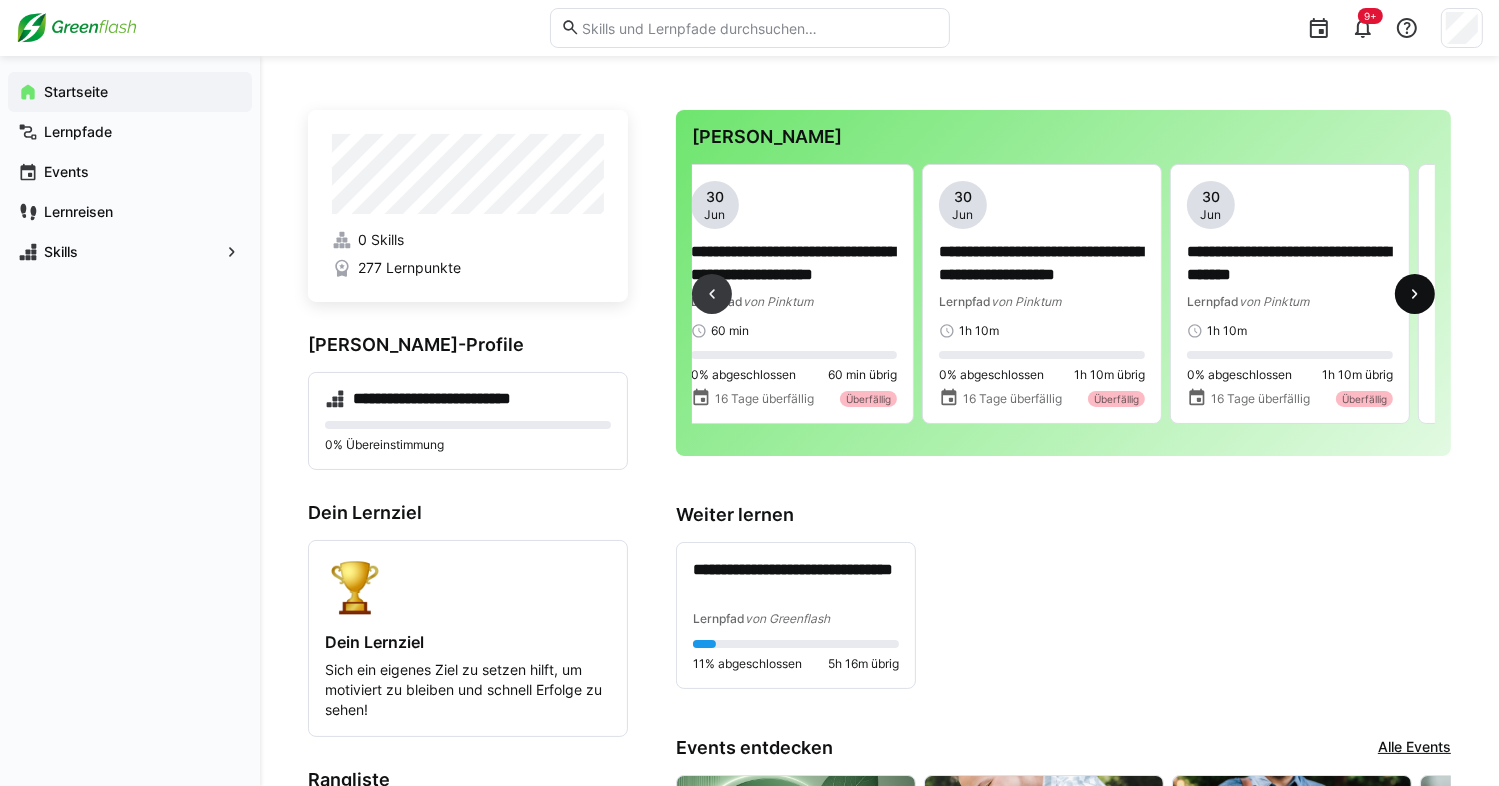 scroll, scrollTop: 0, scrollLeft: 992, axis: horizontal 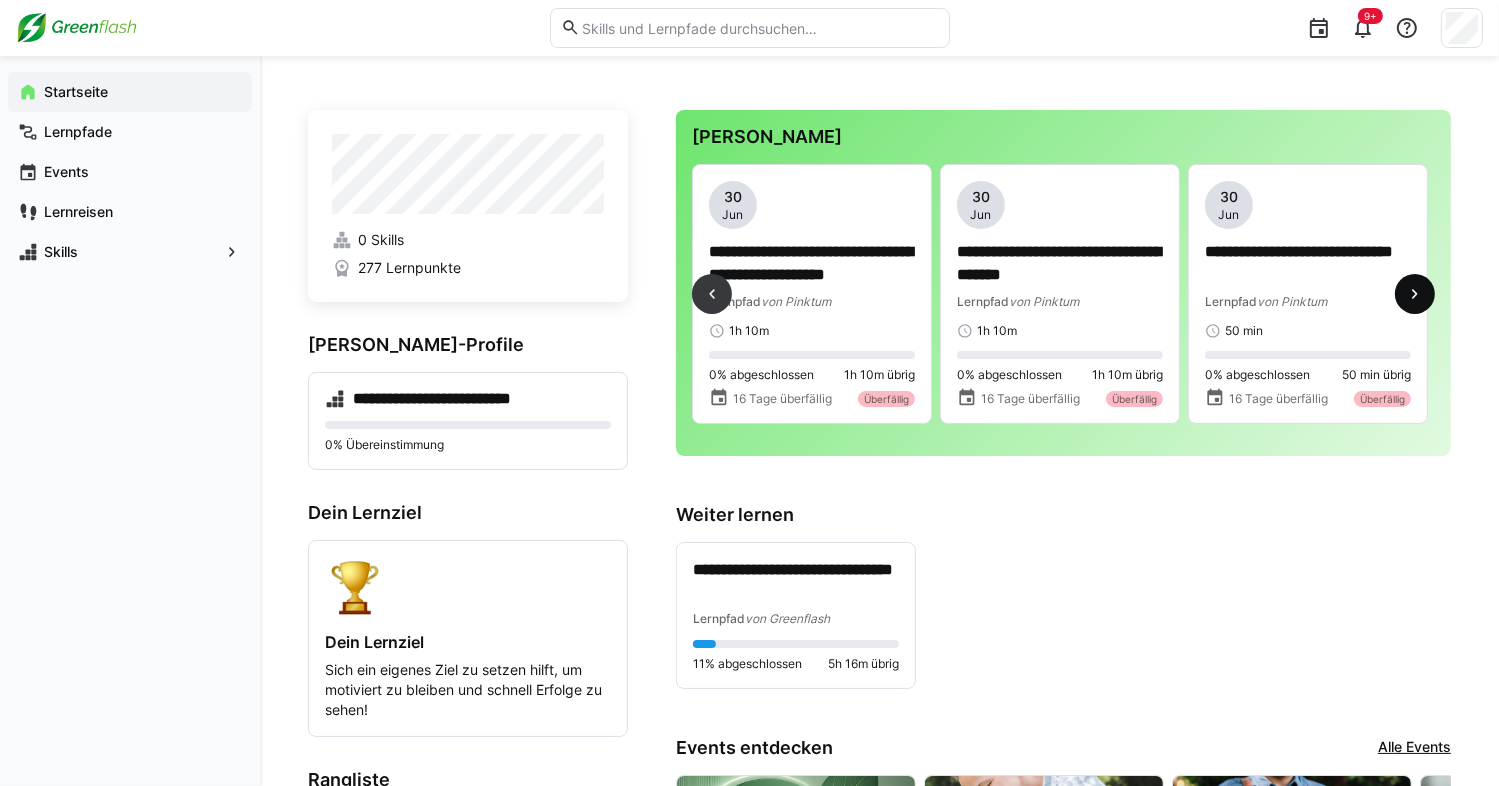 click 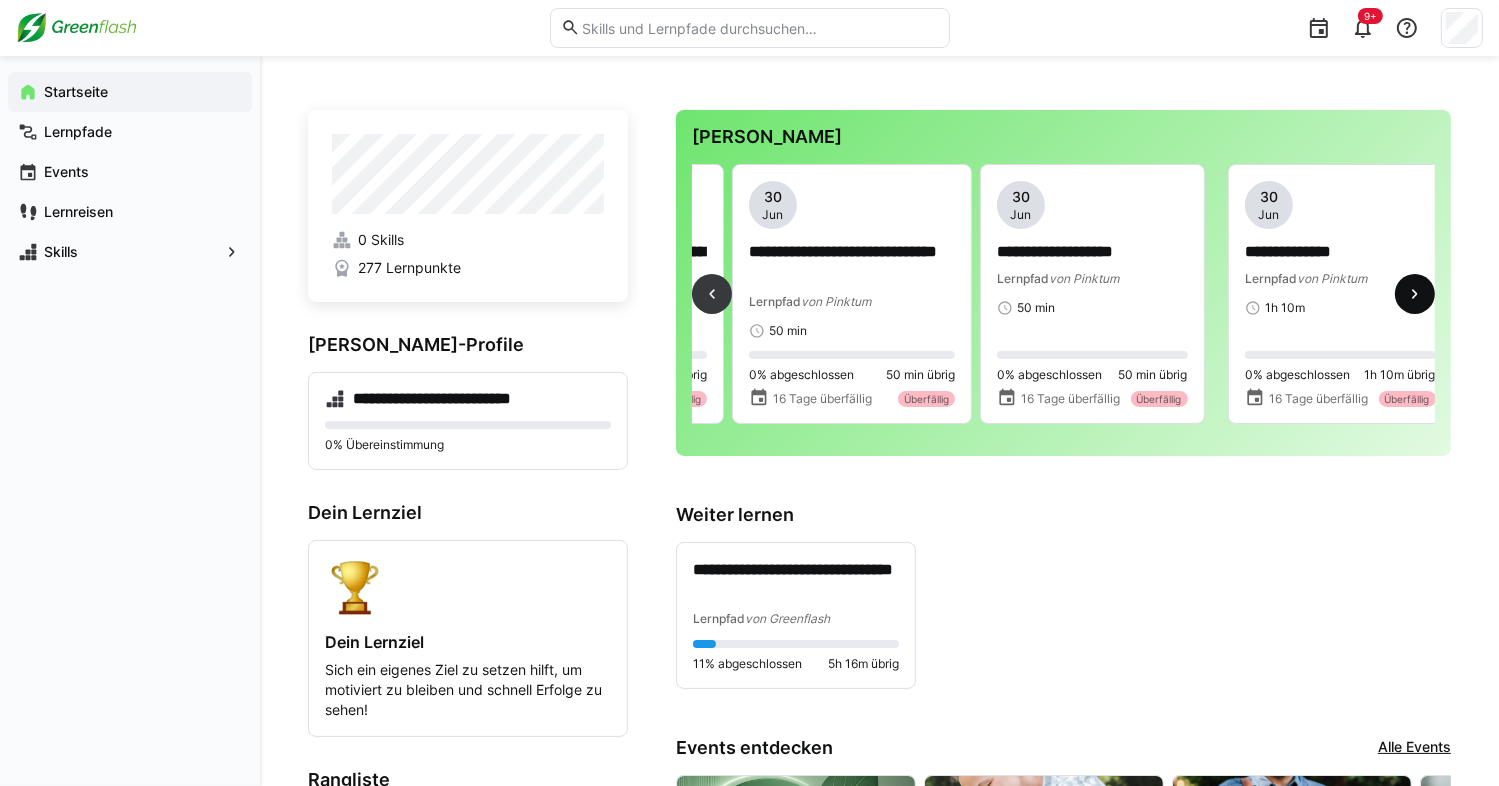 scroll, scrollTop: 0, scrollLeft: 1488, axis: horizontal 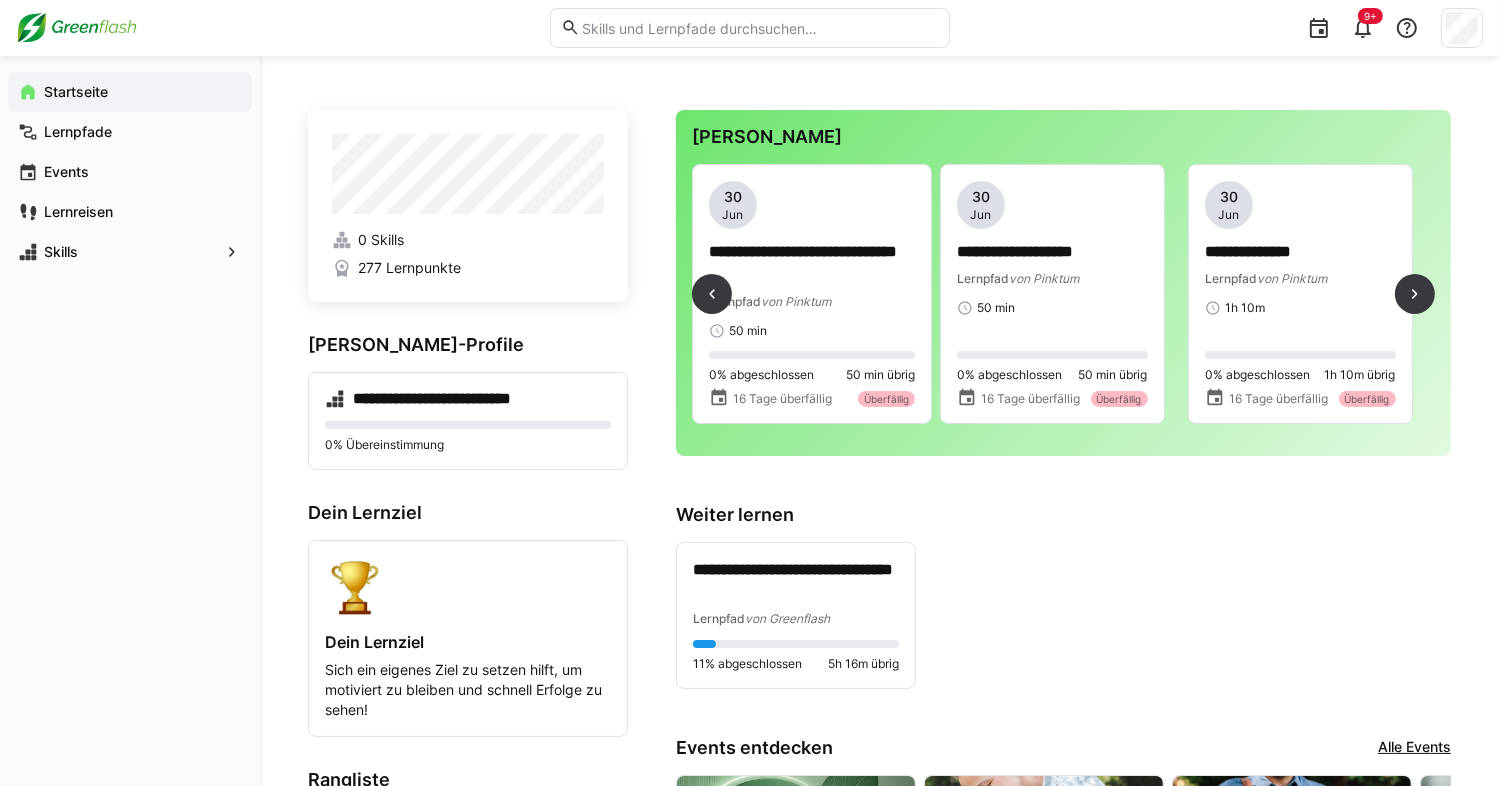 drag, startPoint x: 1427, startPoint y: 301, endPoint x: 1361, endPoint y: 441, distance: 154.77725 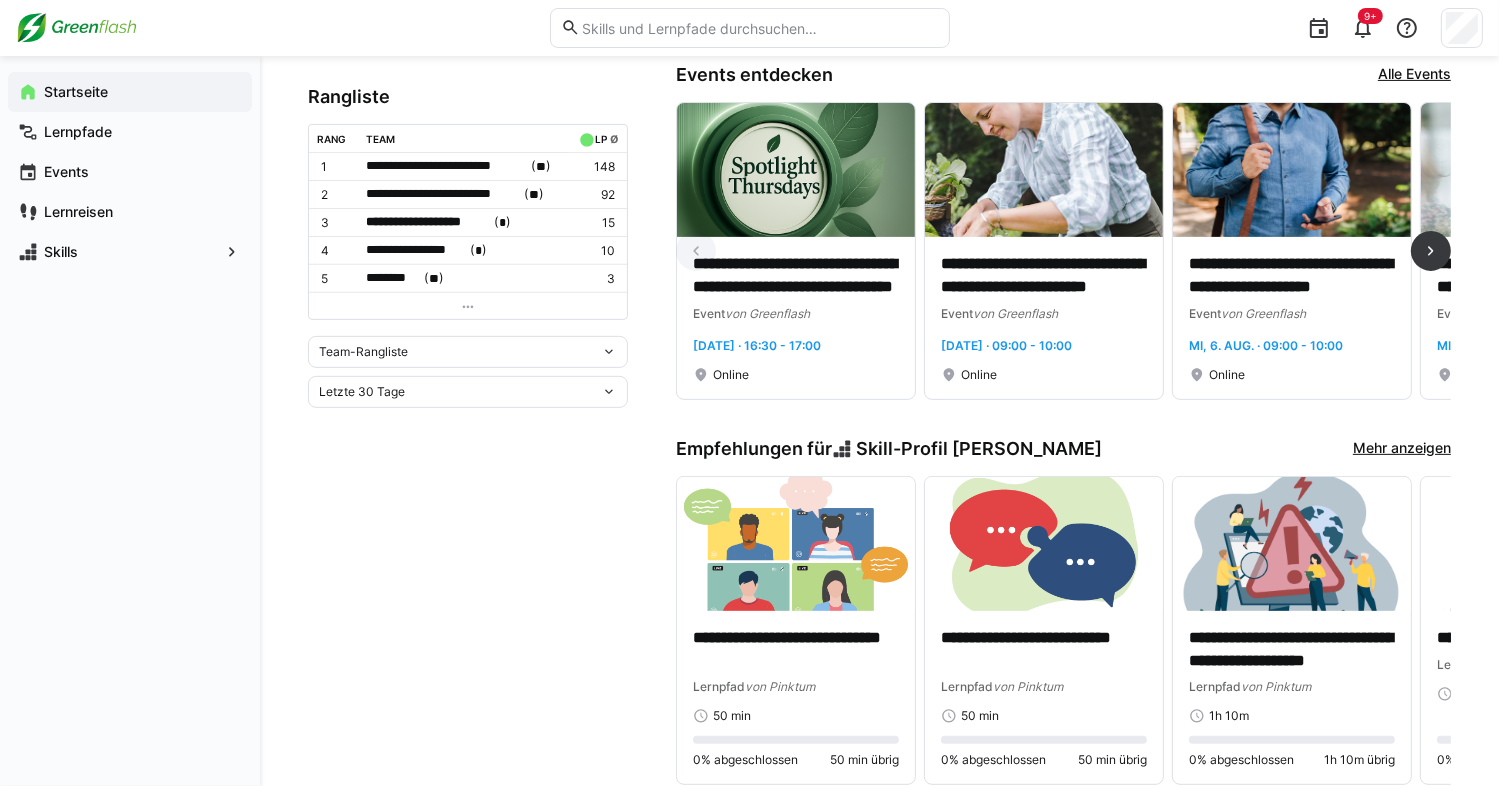 scroll, scrollTop: 679, scrollLeft: 0, axis: vertical 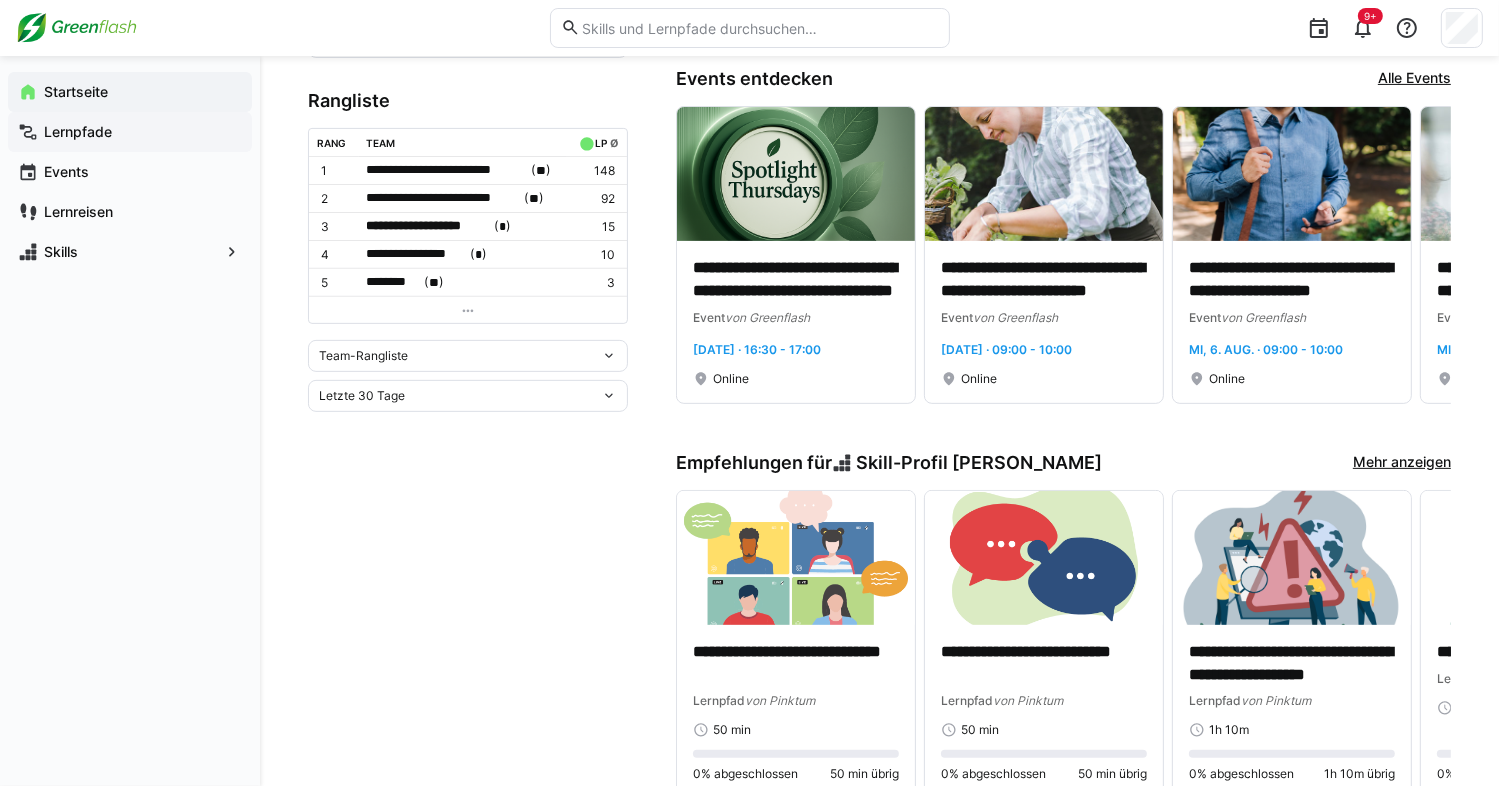 click on "Lernpfade" 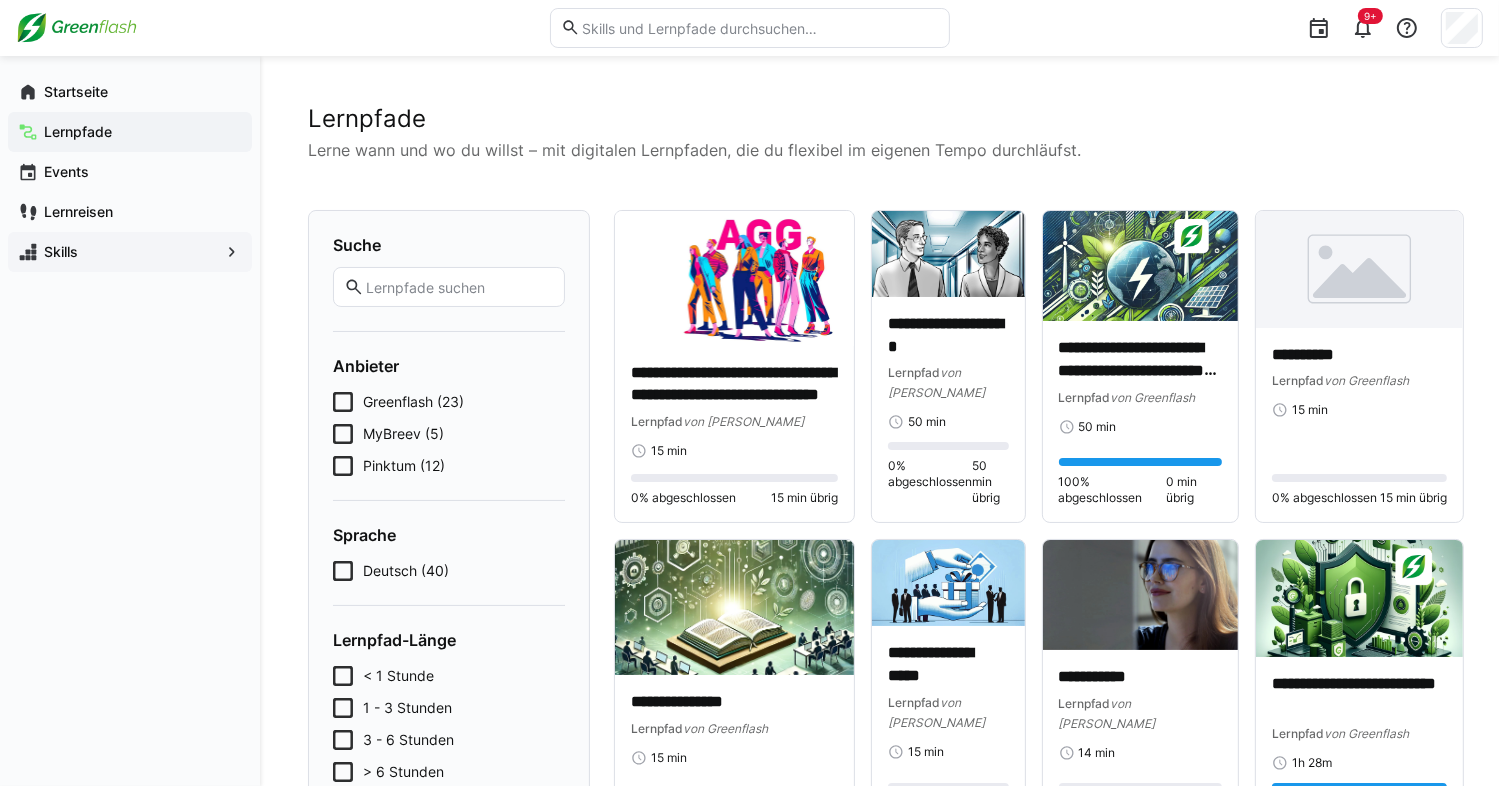 click on "Skills" 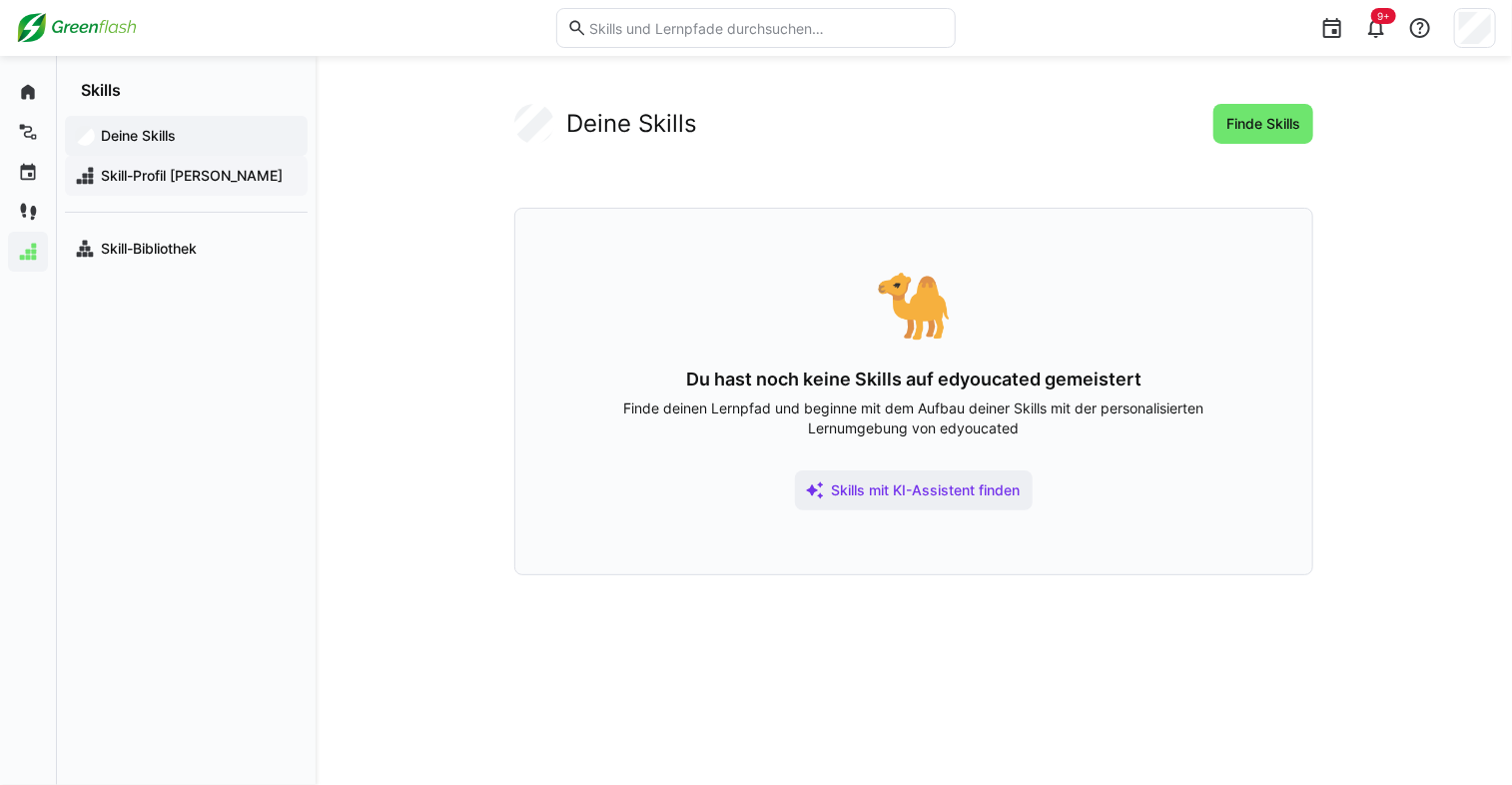 click on "Skill-Profil [PERSON_NAME]" 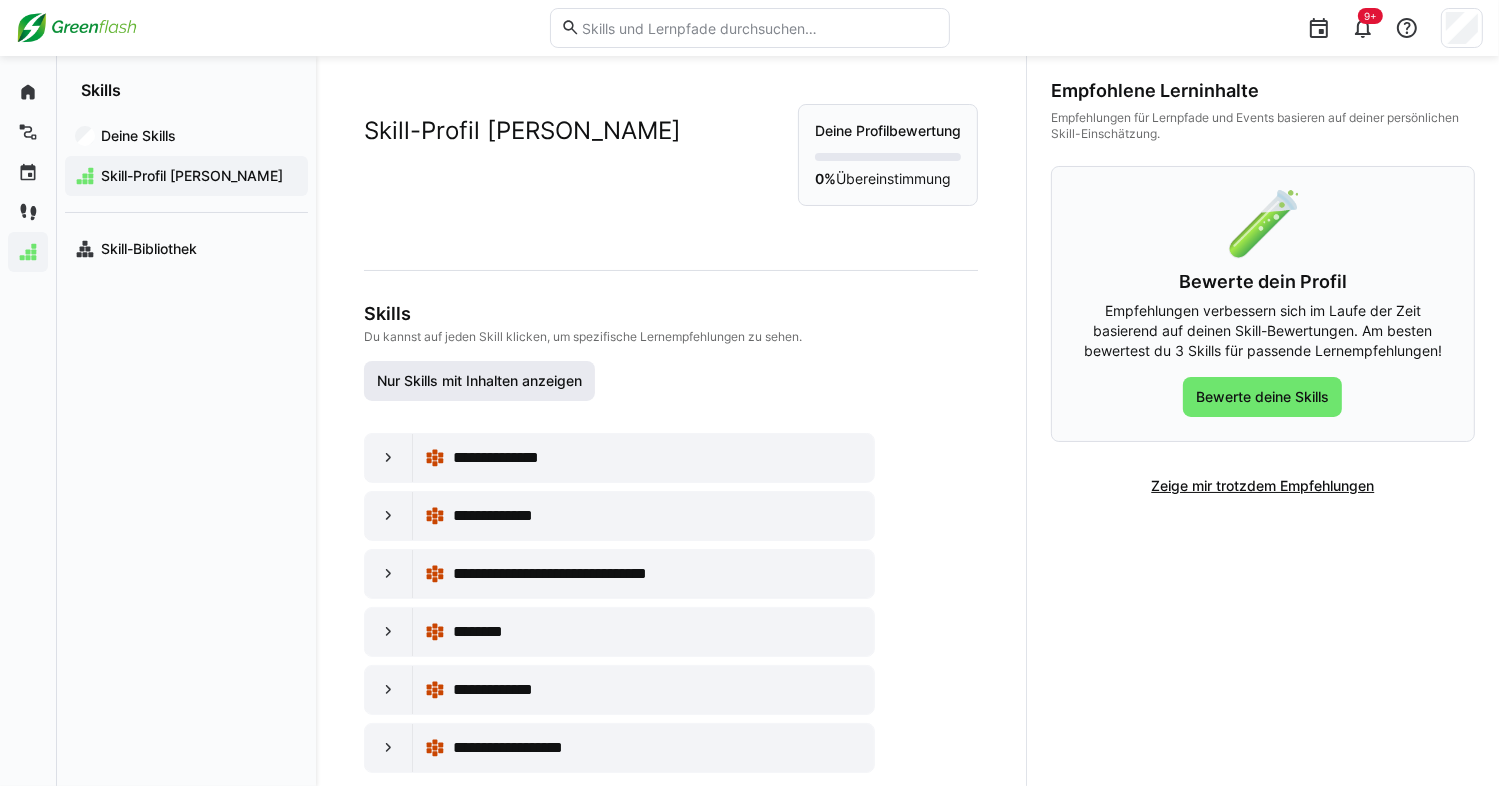 scroll, scrollTop: 31, scrollLeft: 0, axis: vertical 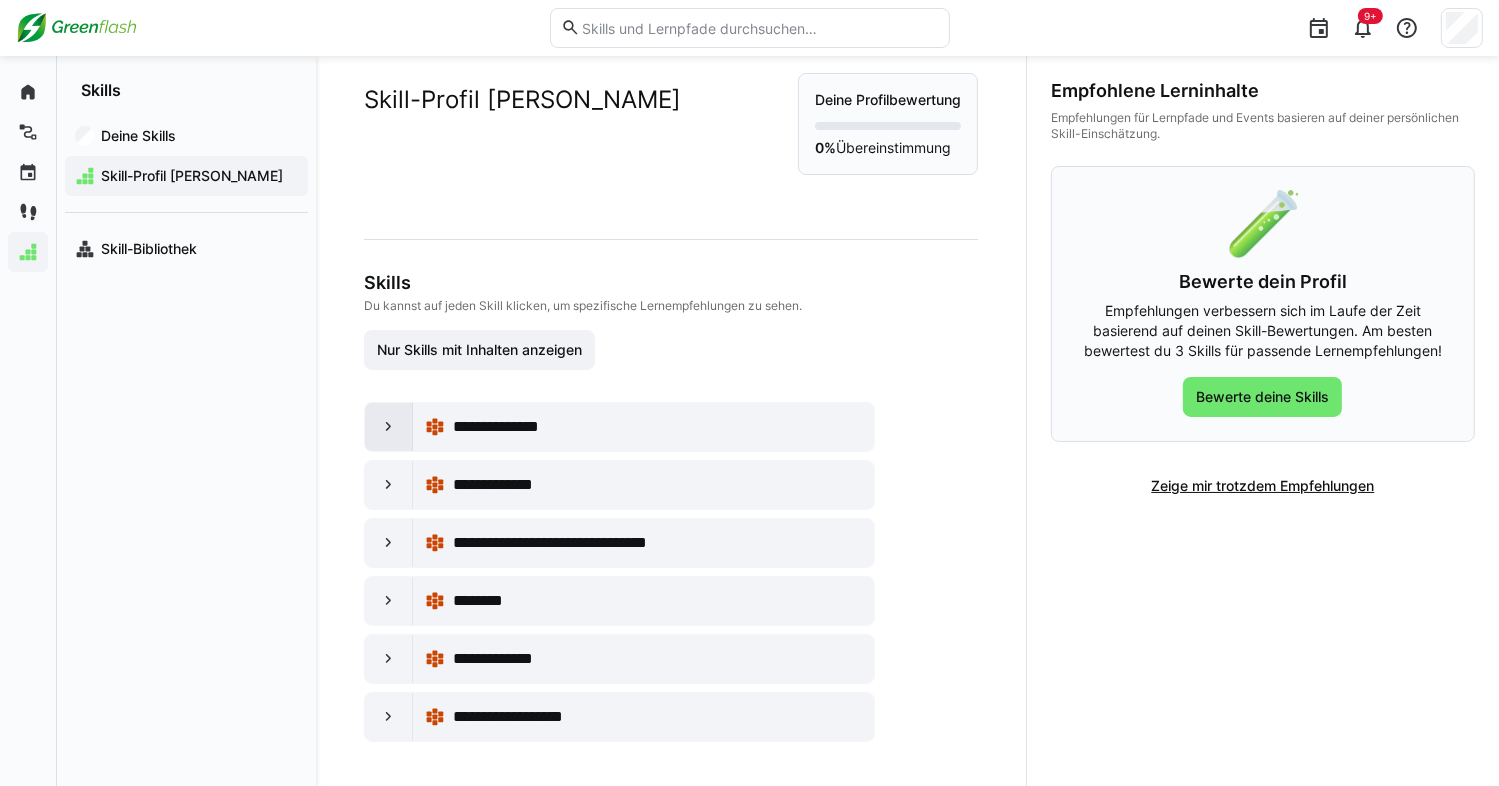 click 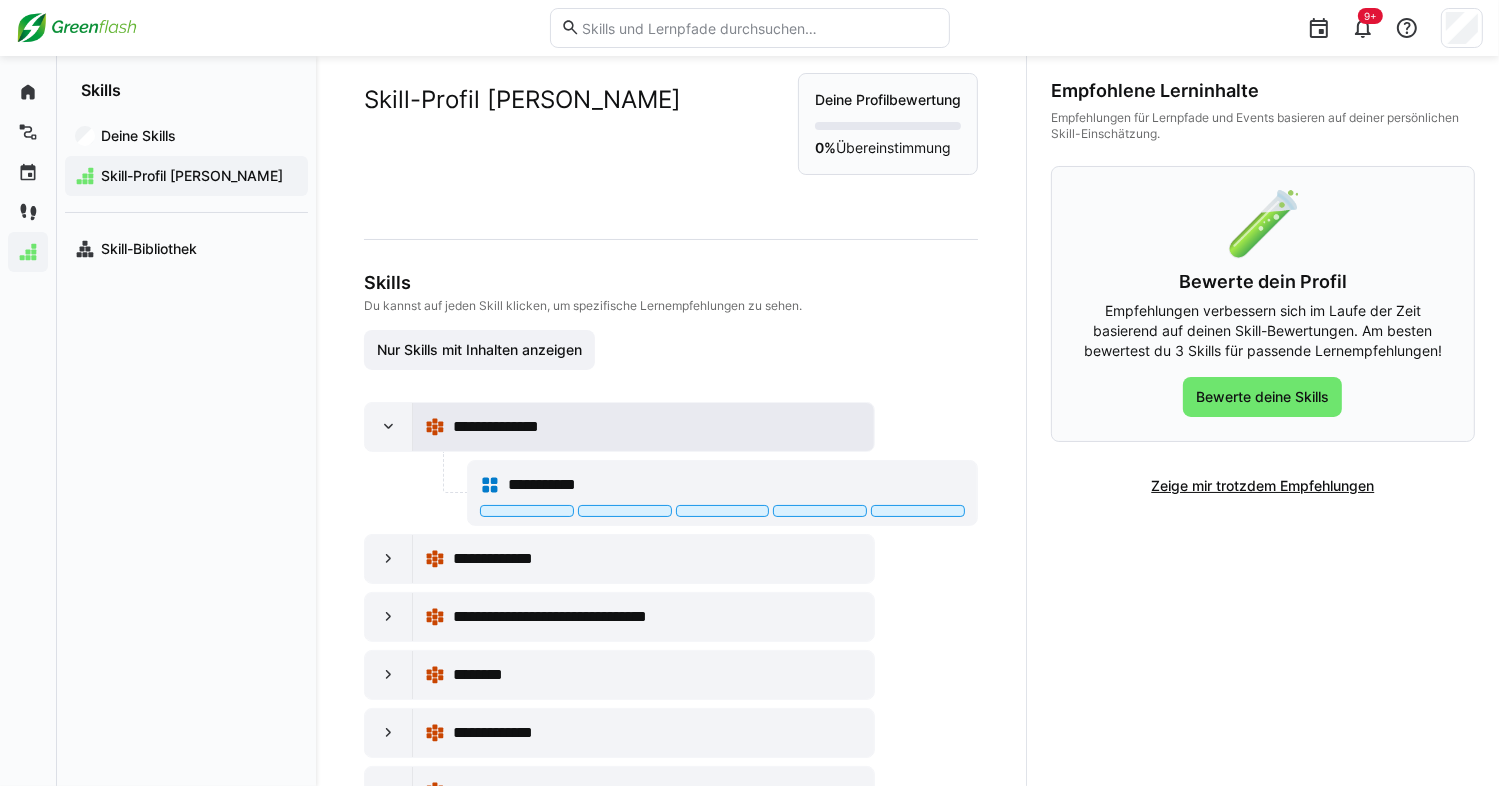 scroll, scrollTop: 104, scrollLeft: 0, axis: vertical 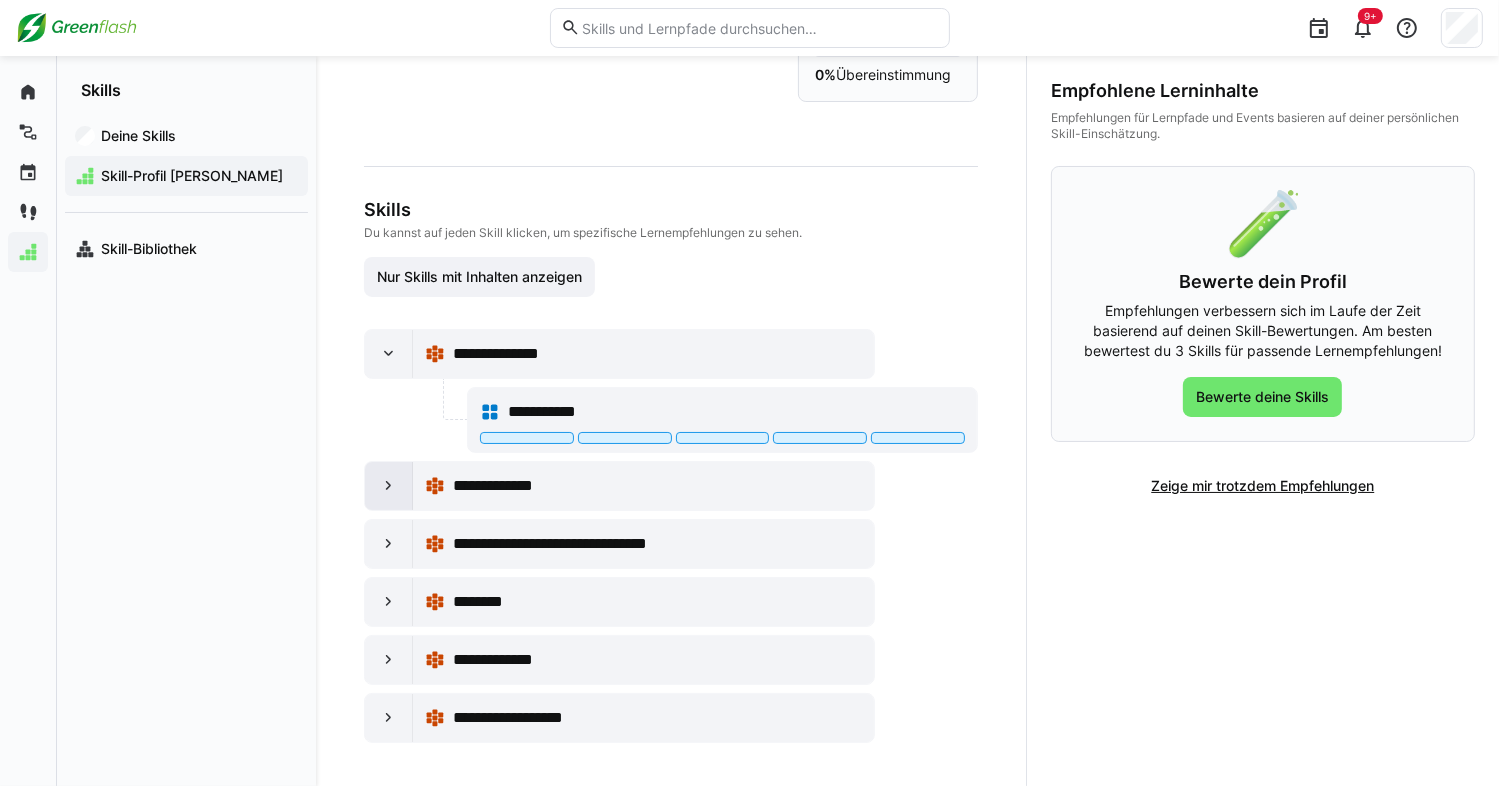 click 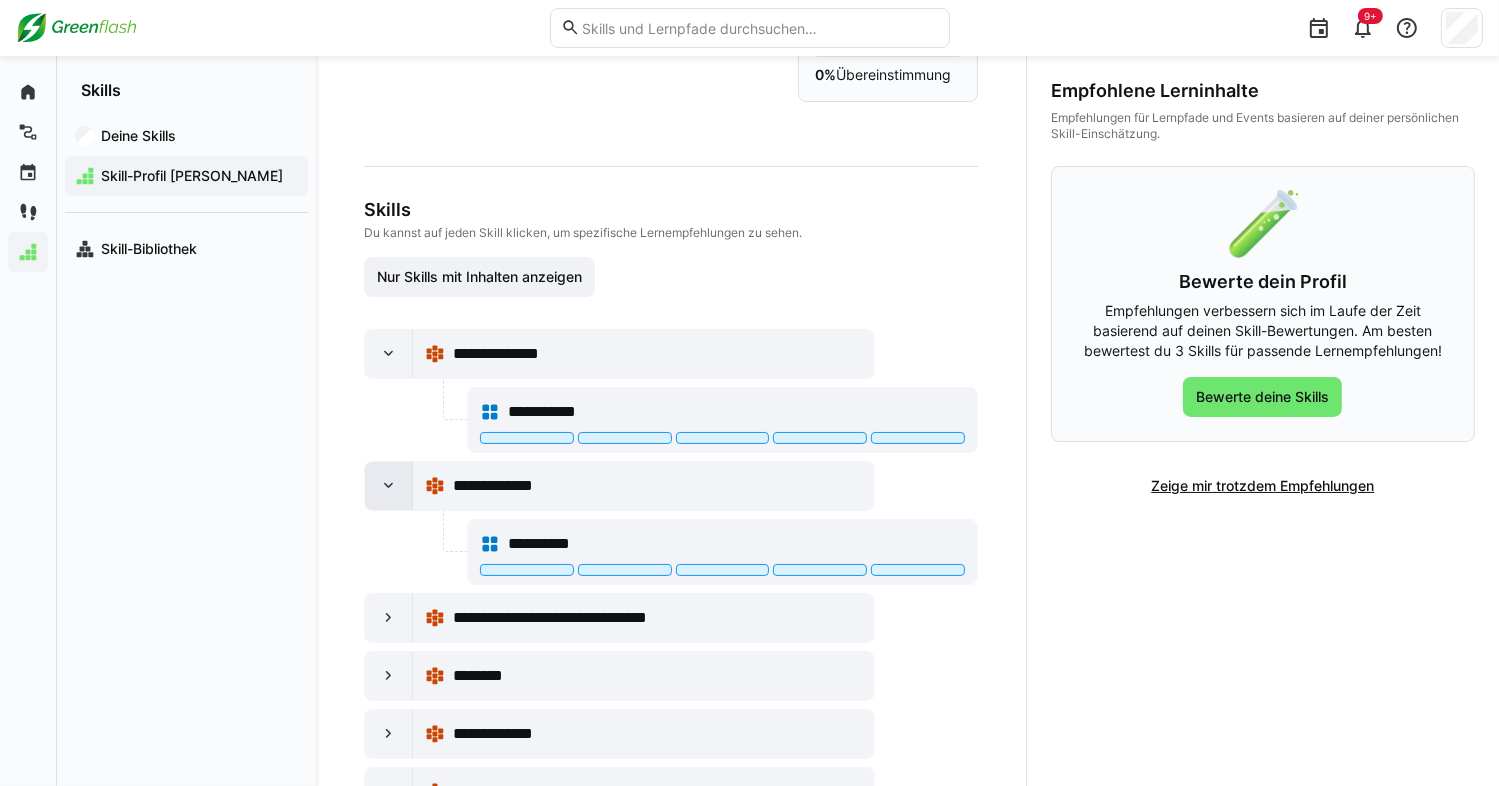 scroll, scrollTop: 178, scrollLeft: 0, axis: vertical 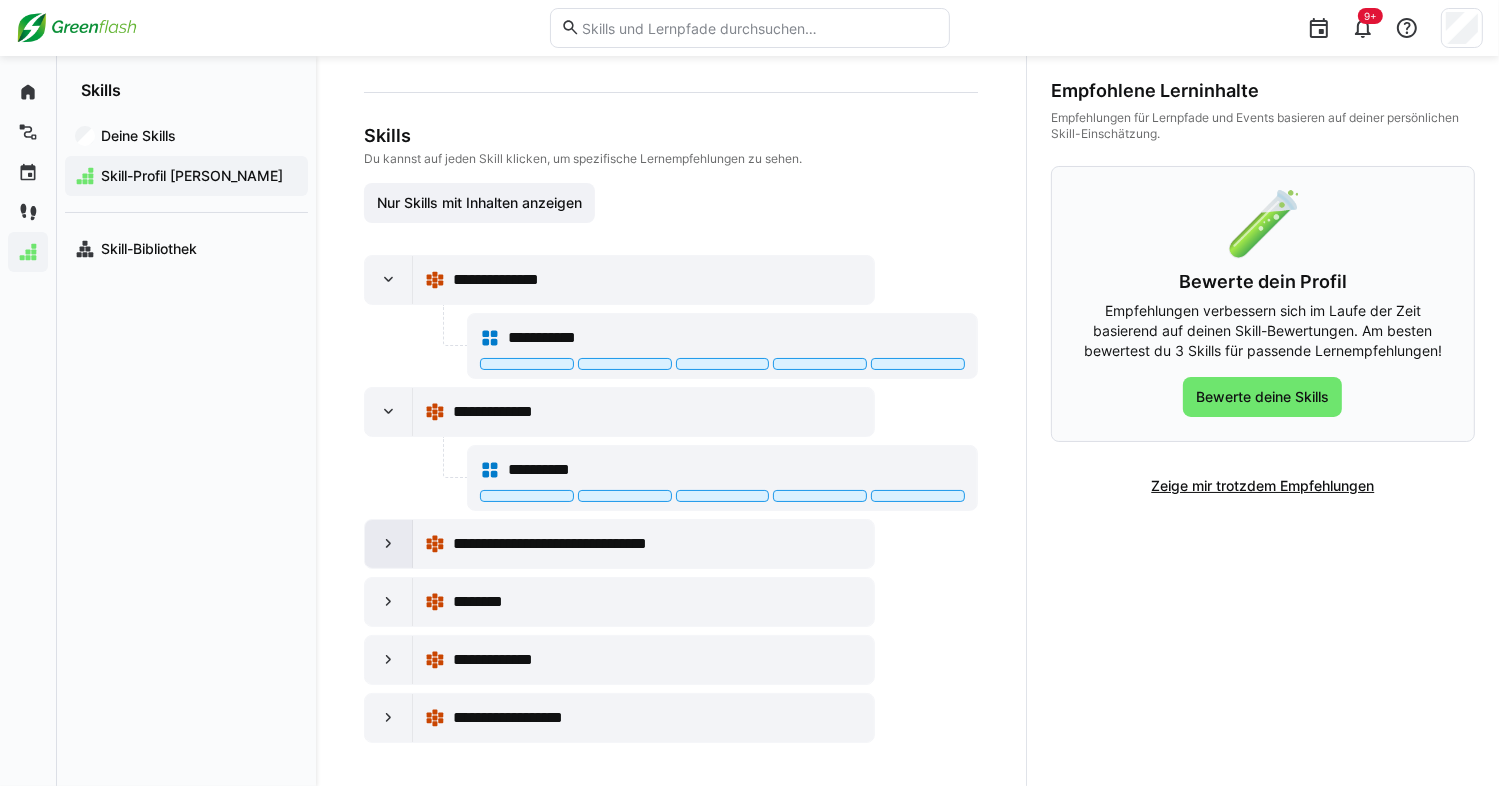 click 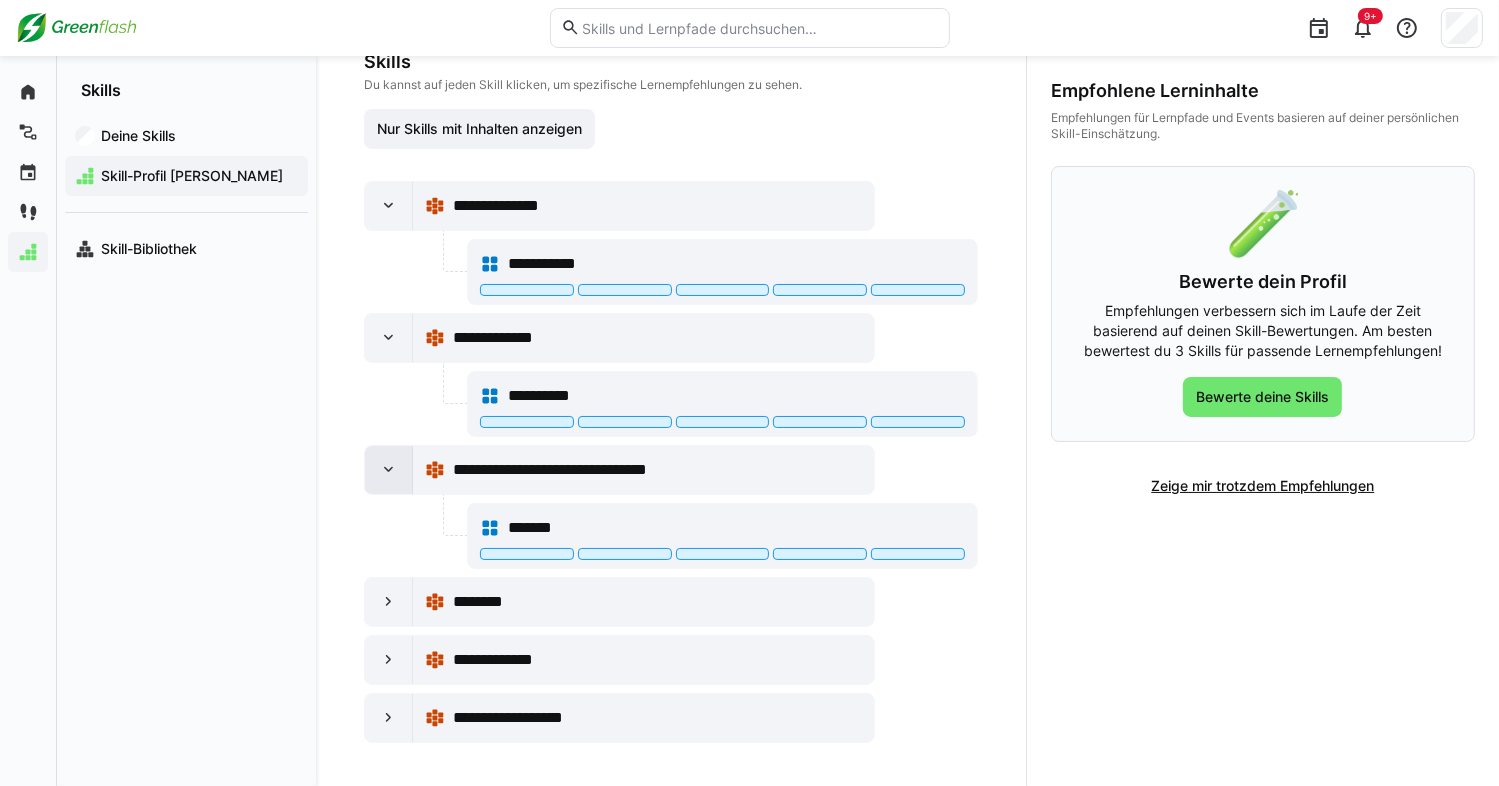 scroll, scrollTop: 252, scrollLeft: 0, axis: vertical 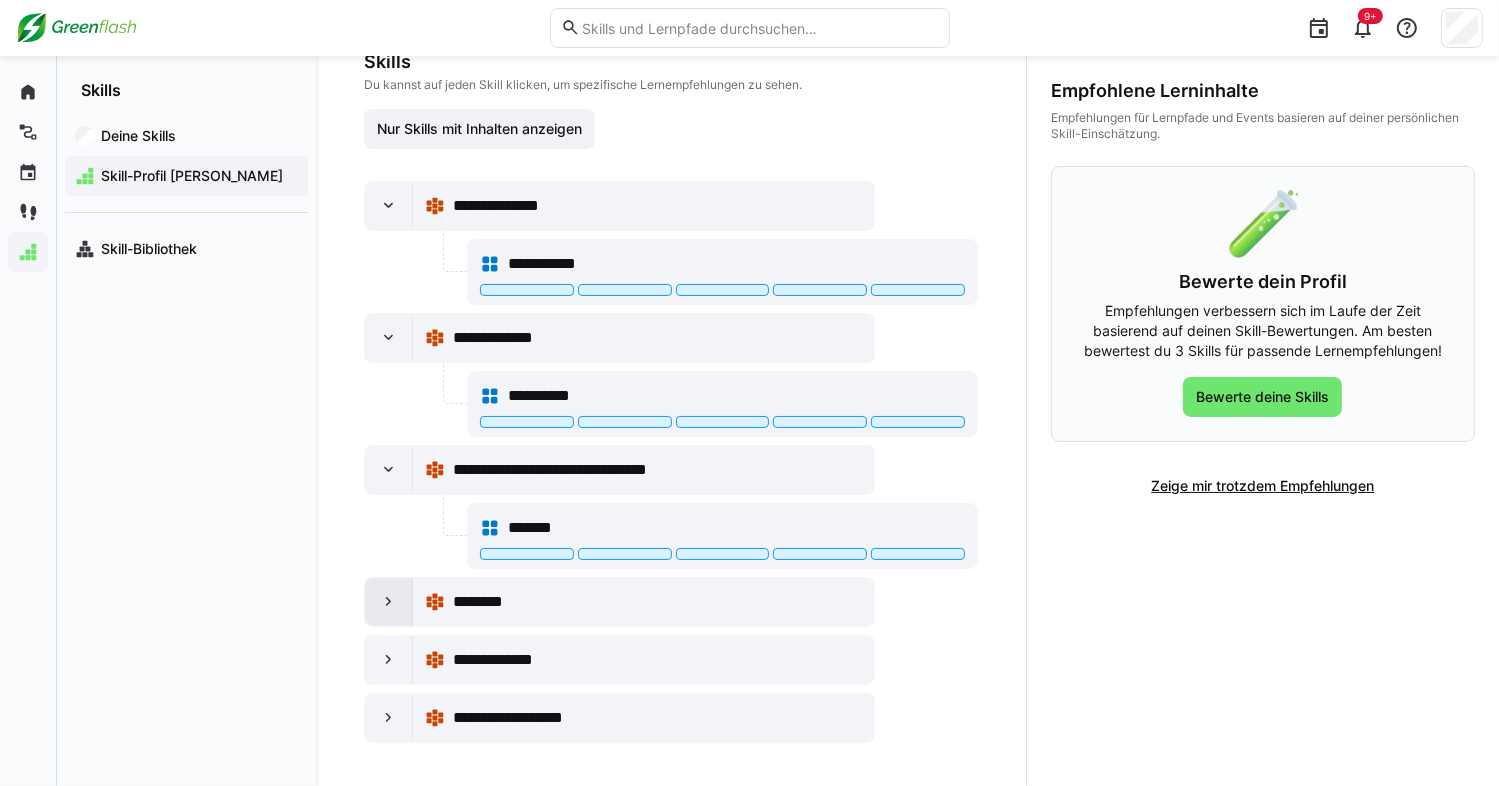 click 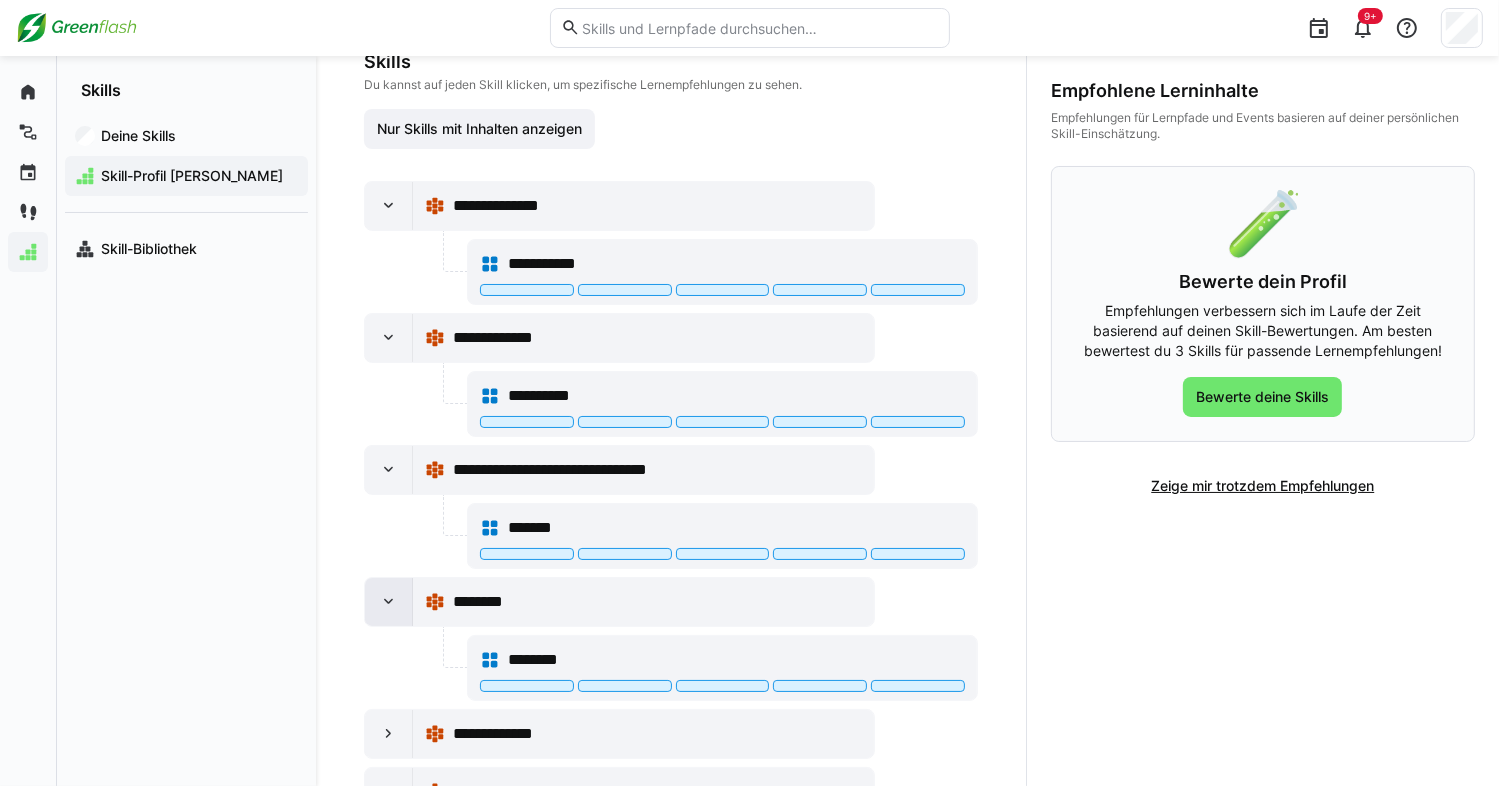 scroll, scrollTop: 325, scrollLeft: 0, axis: vertical 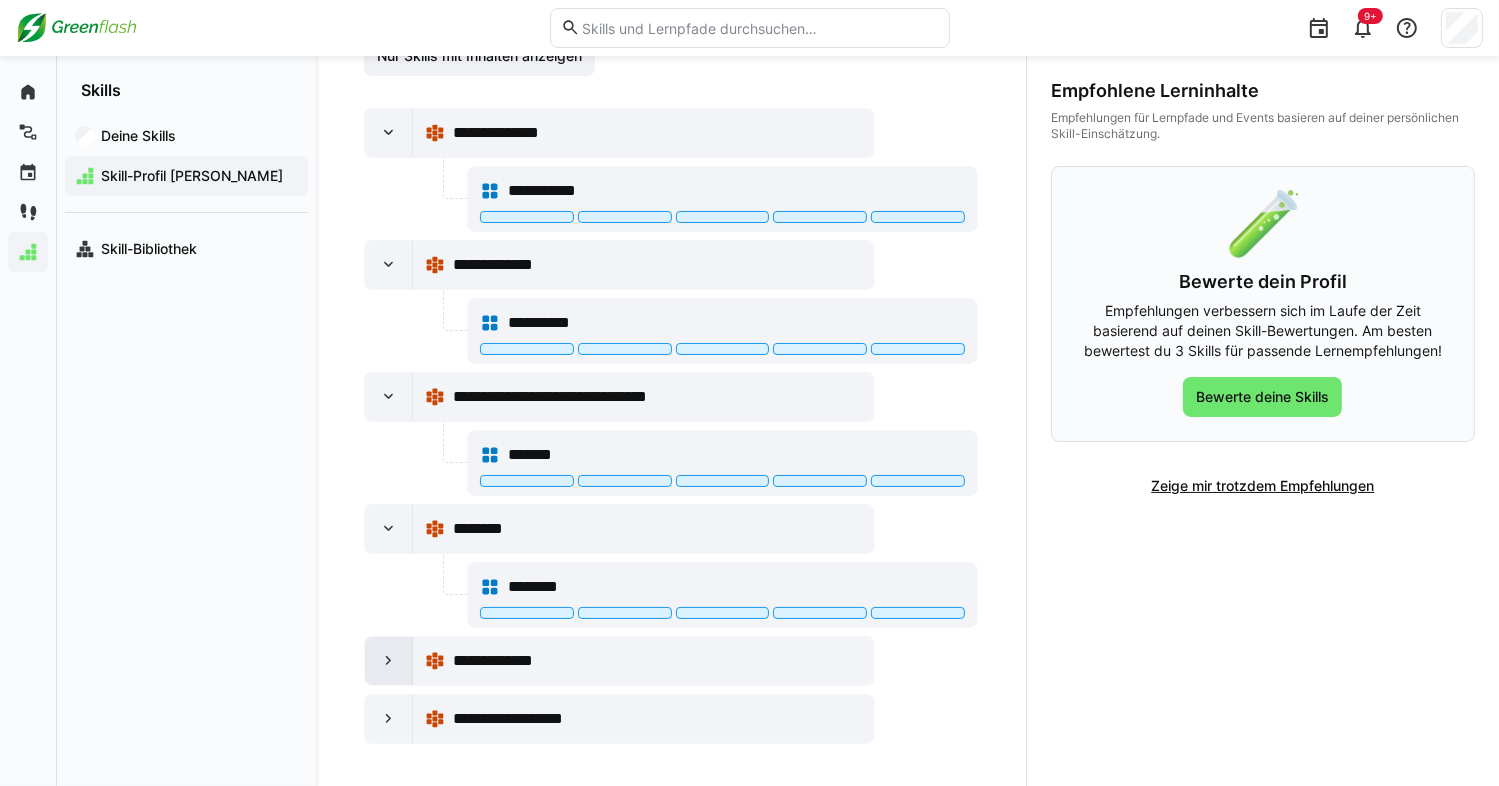 click 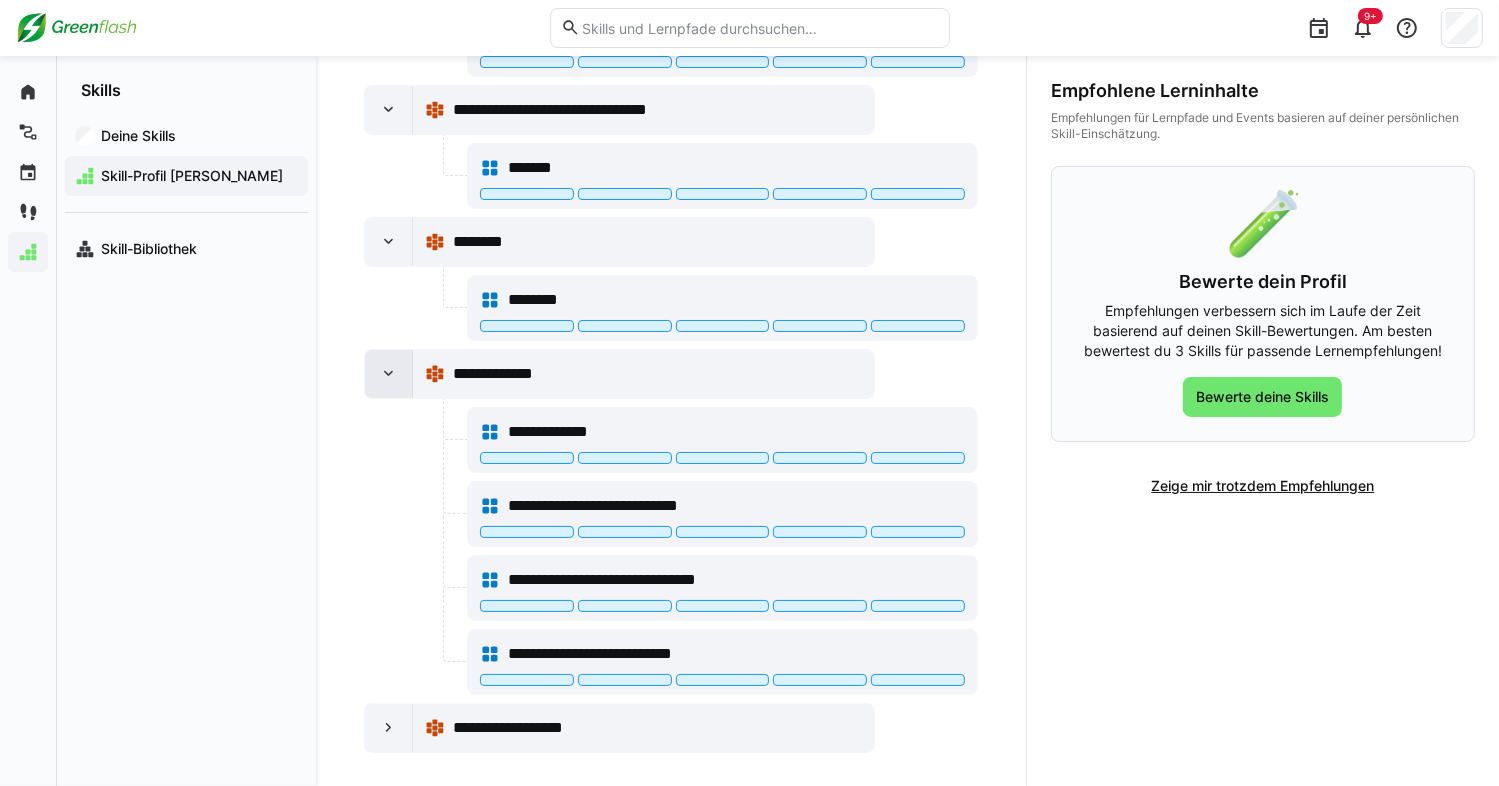 scroll, scrollTop: 613, scrollLeft: 0, axis: vertical 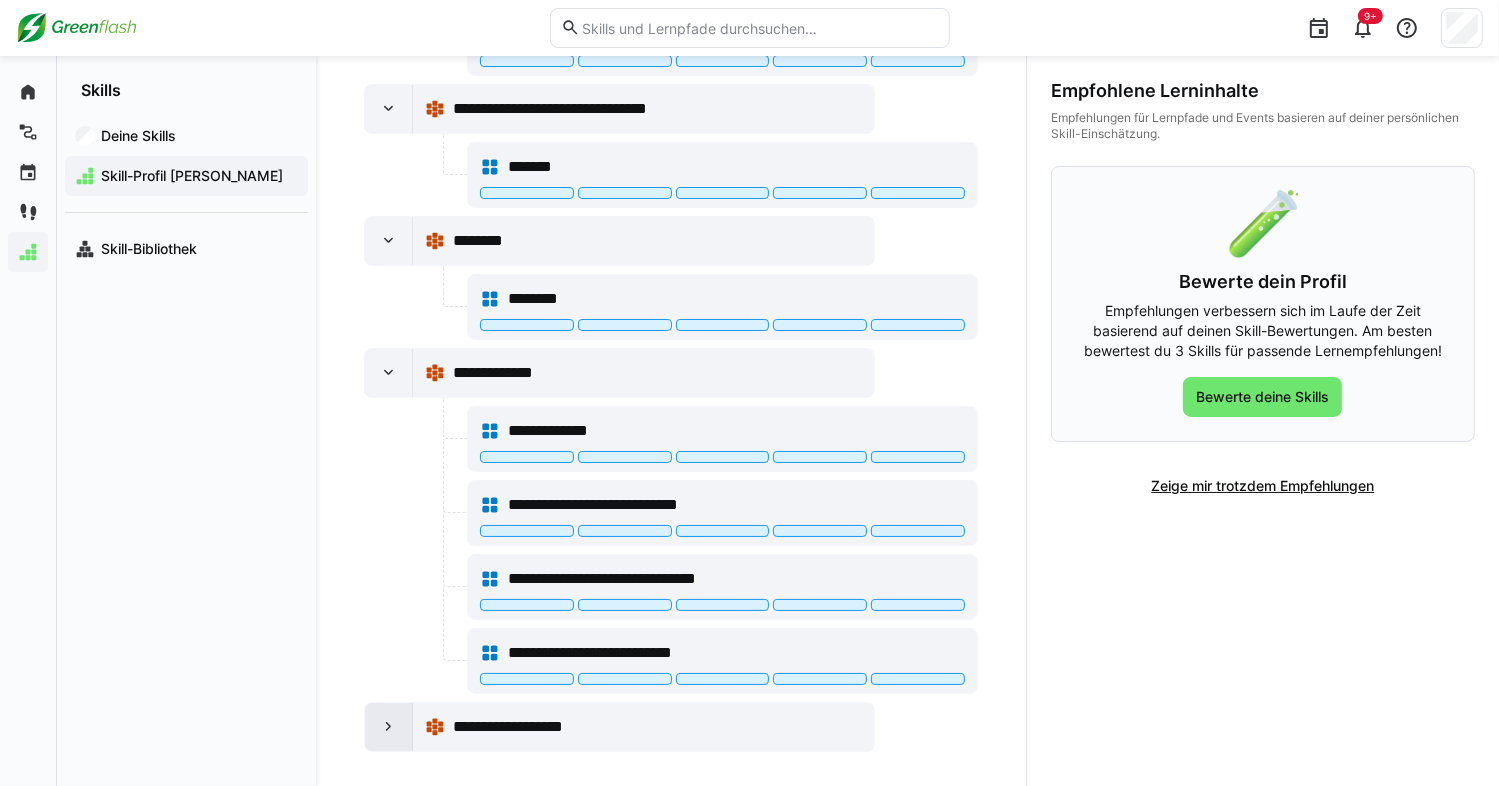 click 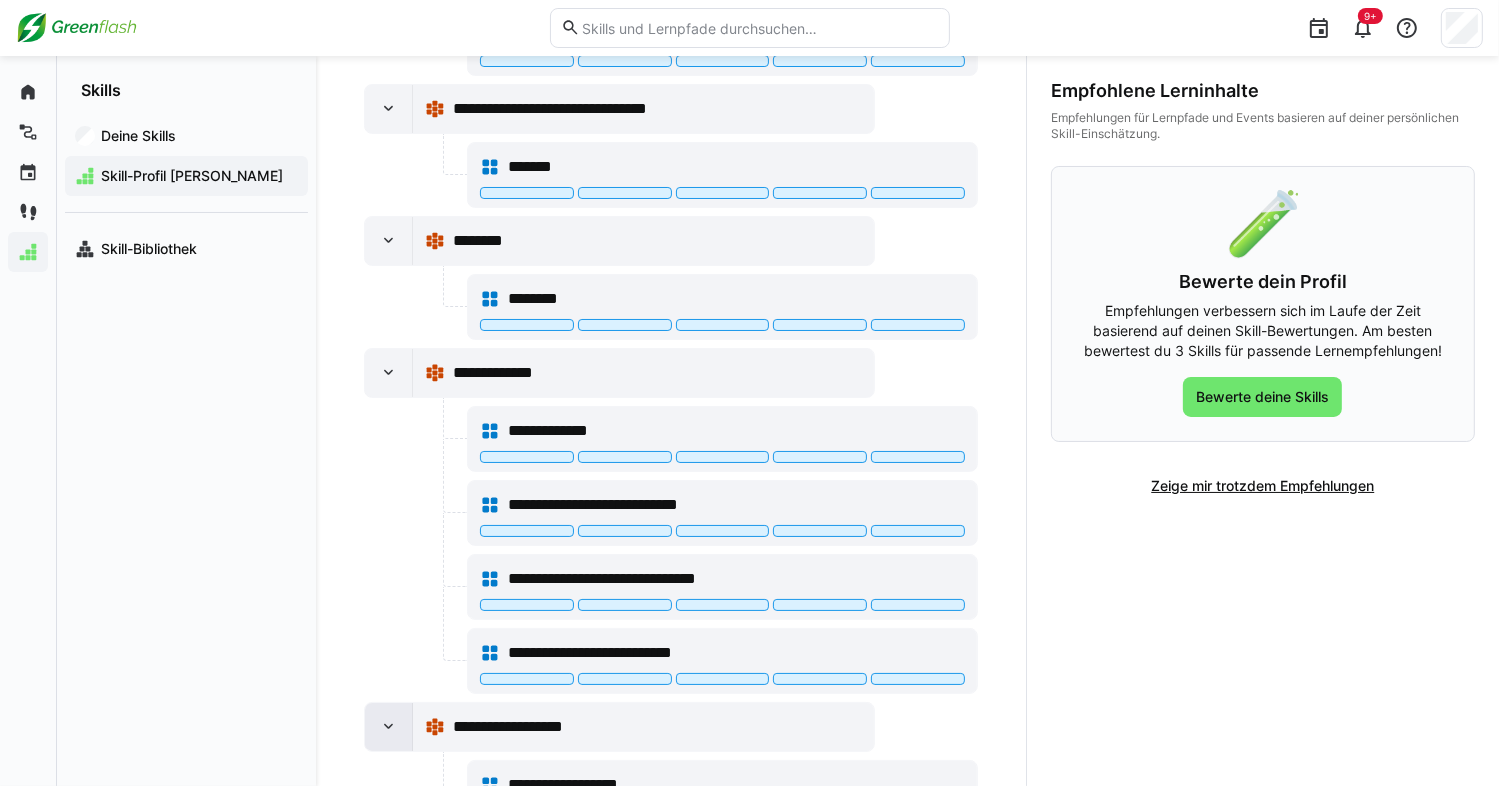 scroll, scrollTop: 693, scrollLeft: 0, axis: vertical 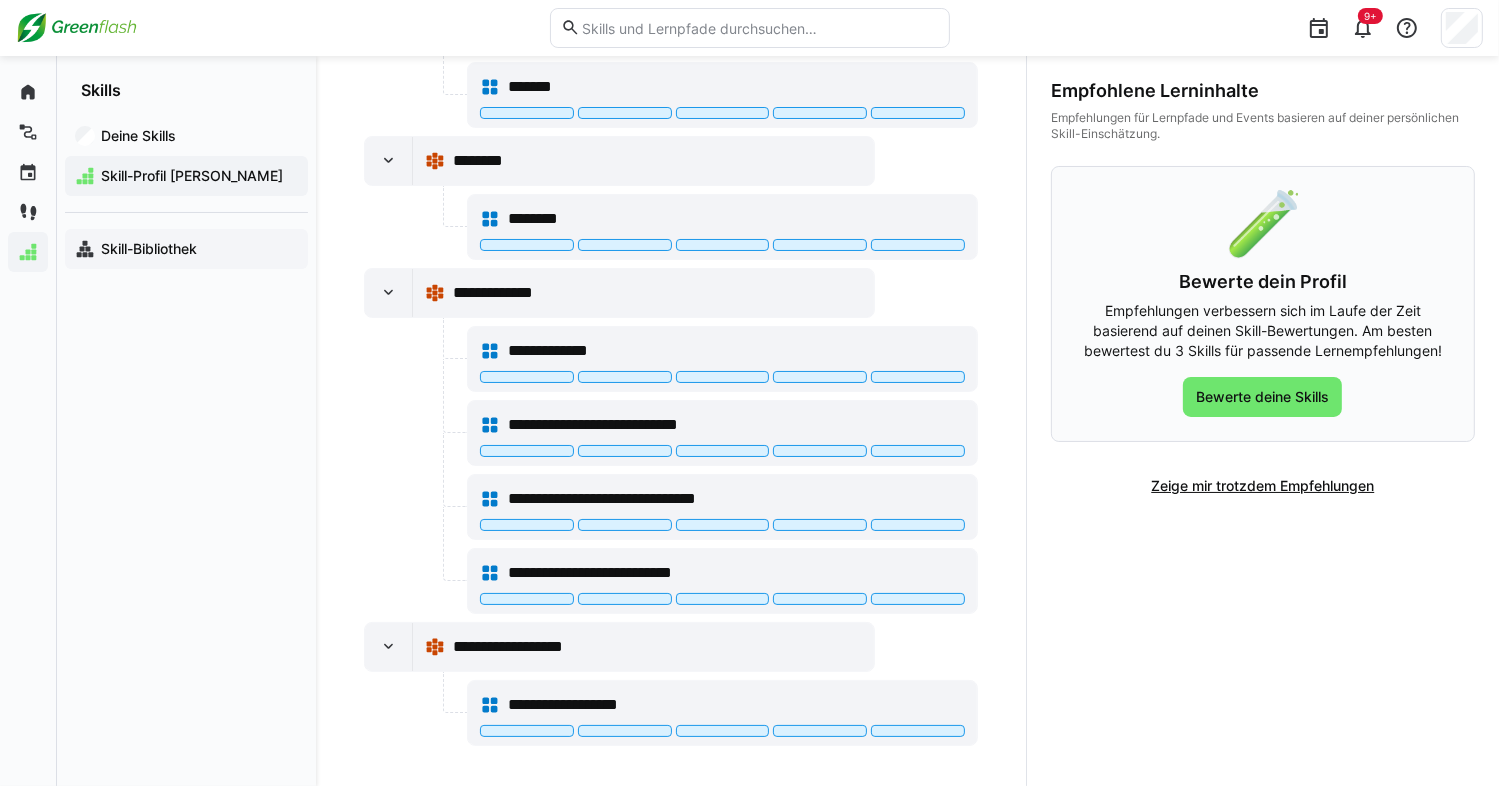 click on "Skill-Bibliothek" 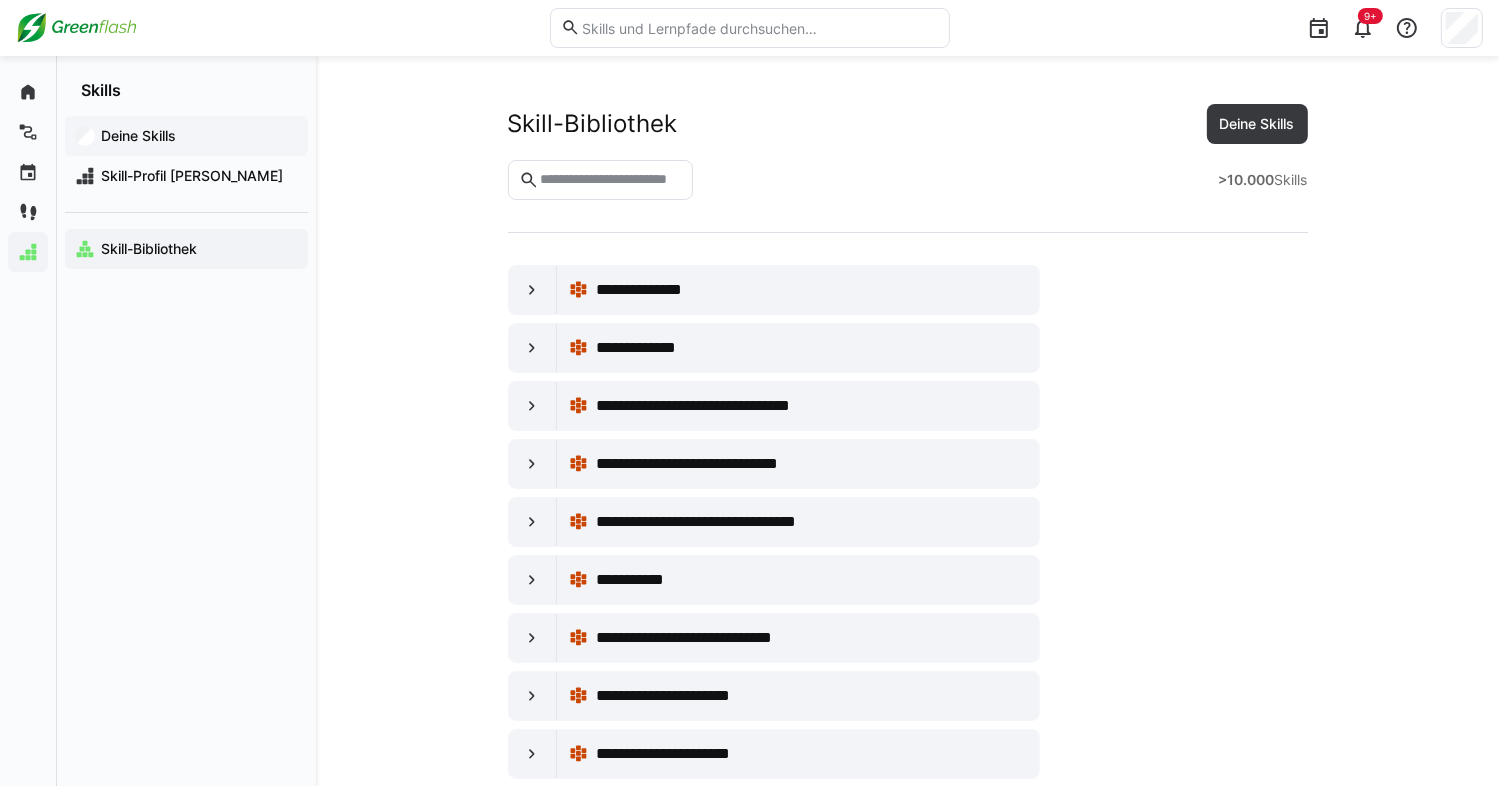 click on "Deine Skills" 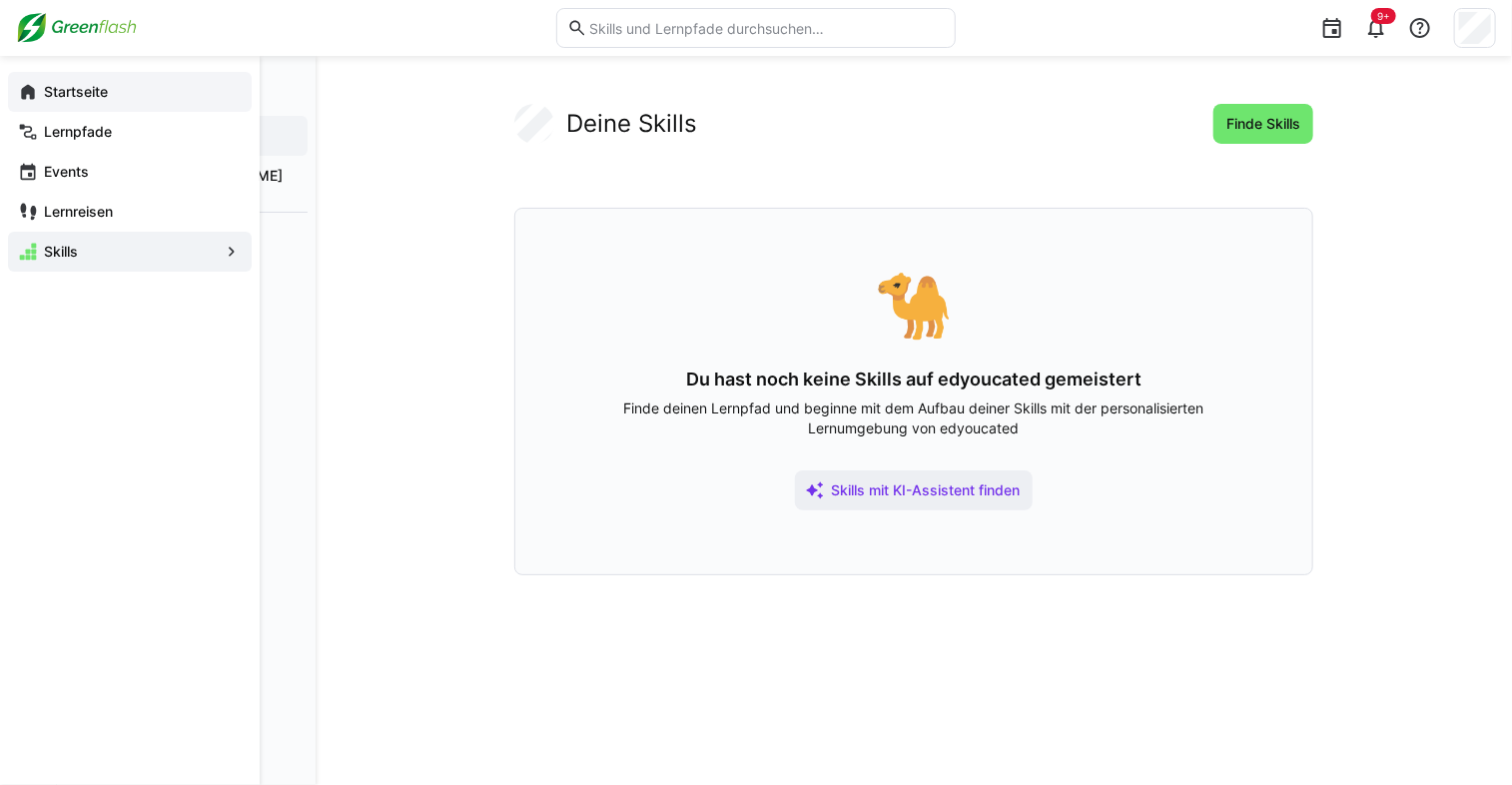 click 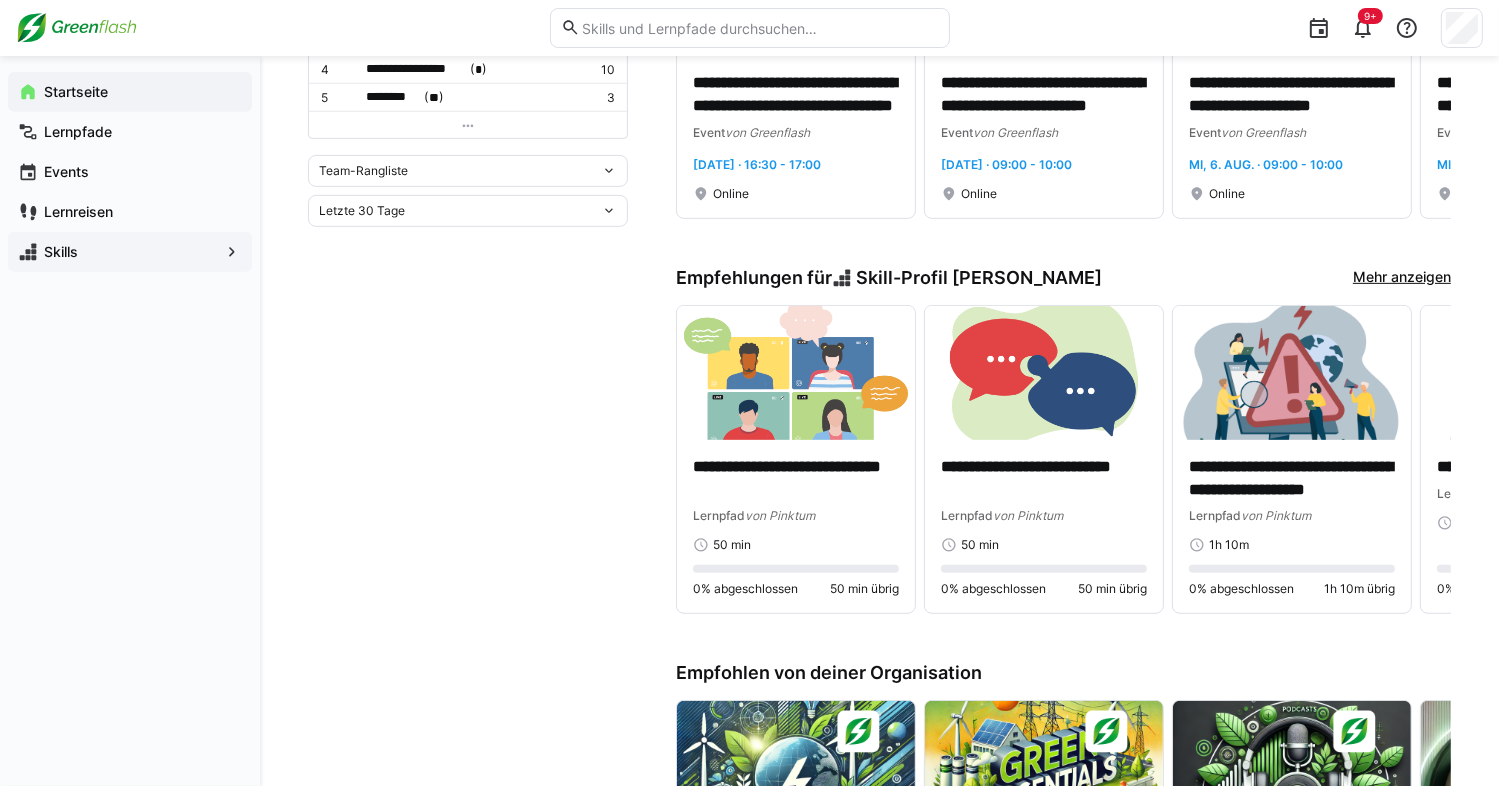 scroll, scrollTop: 871, scrollLeft: 0, axis: vertical 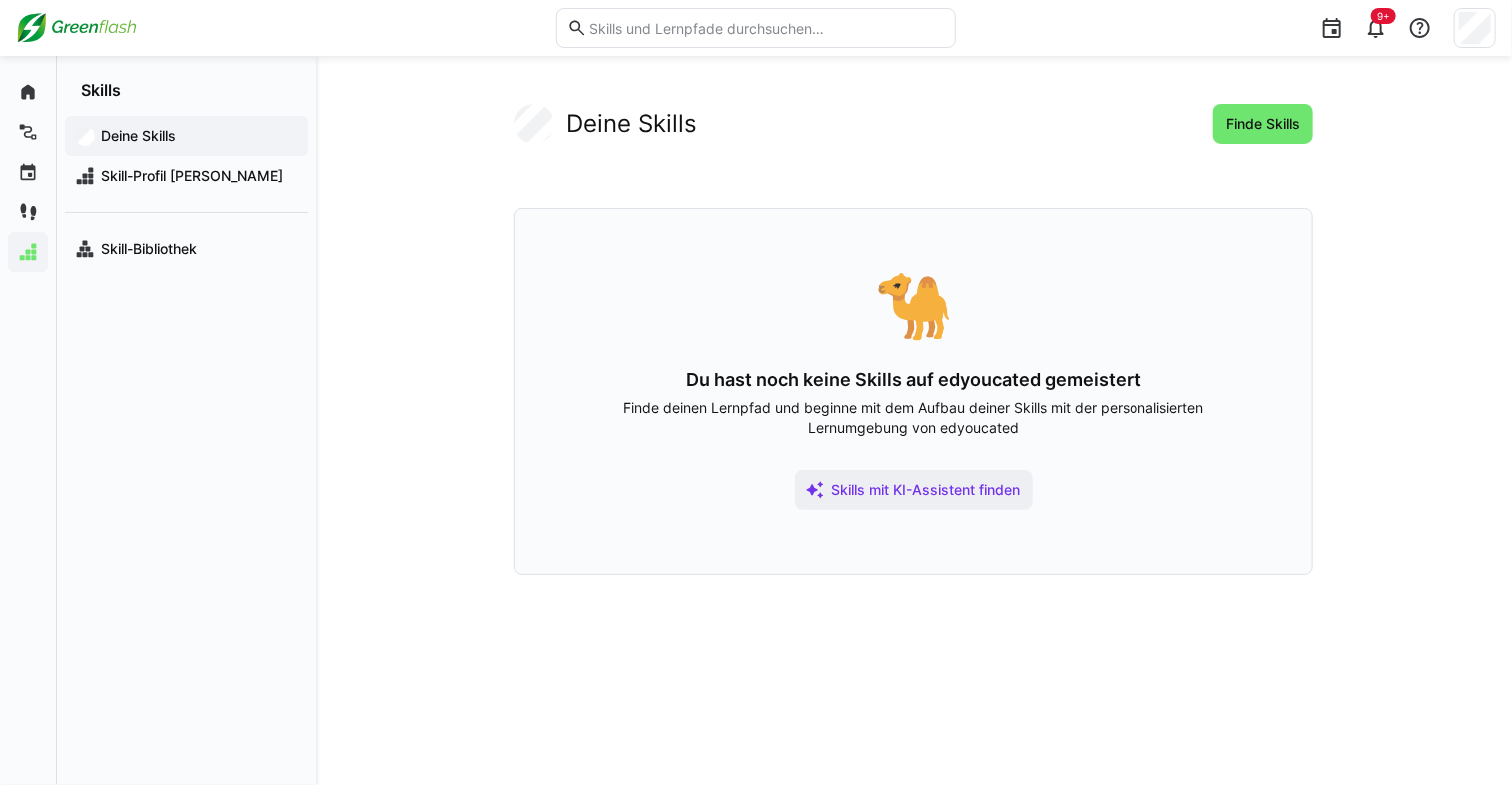 click on "Deine Skills" 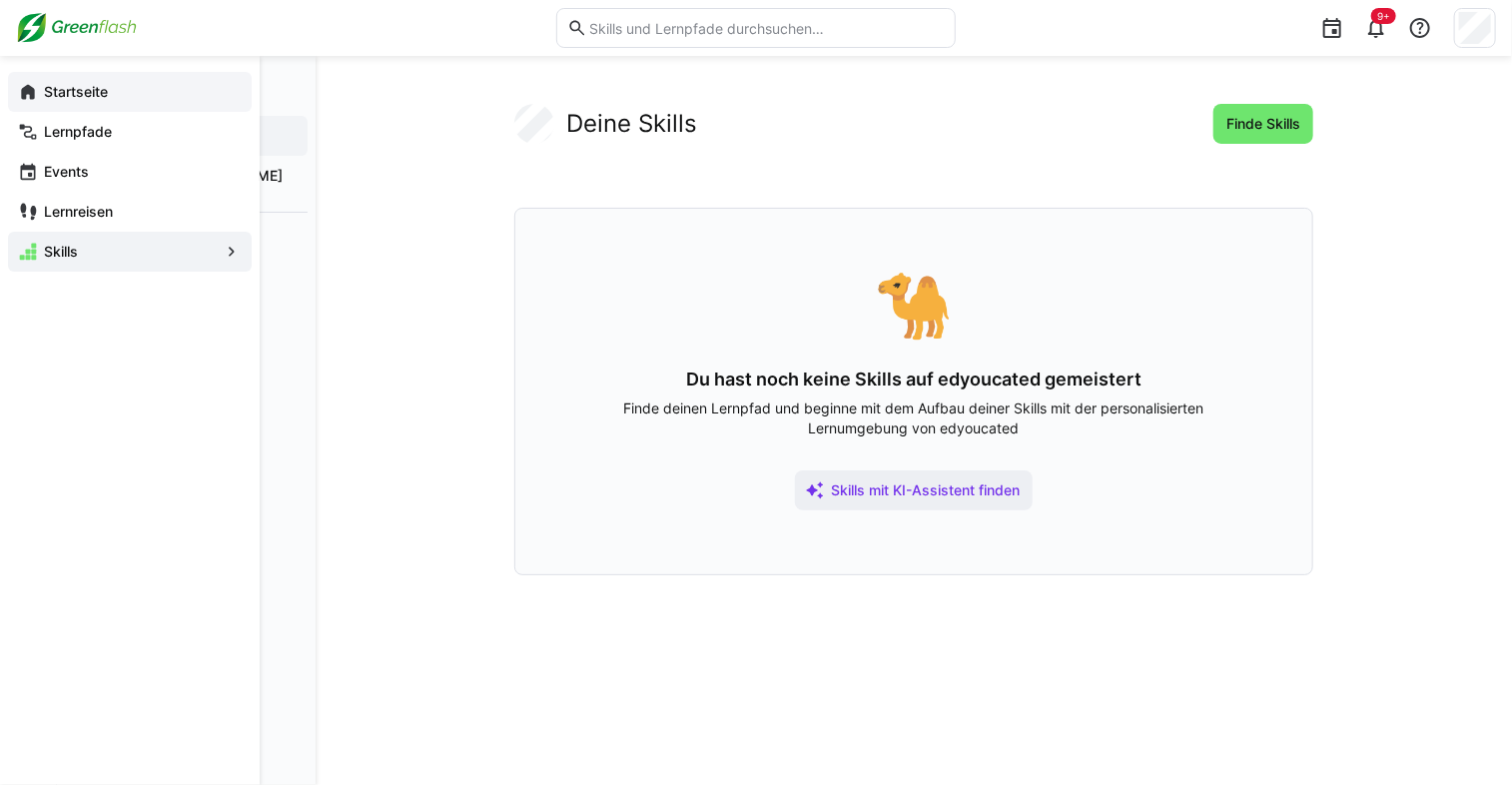 click on "Startseite" 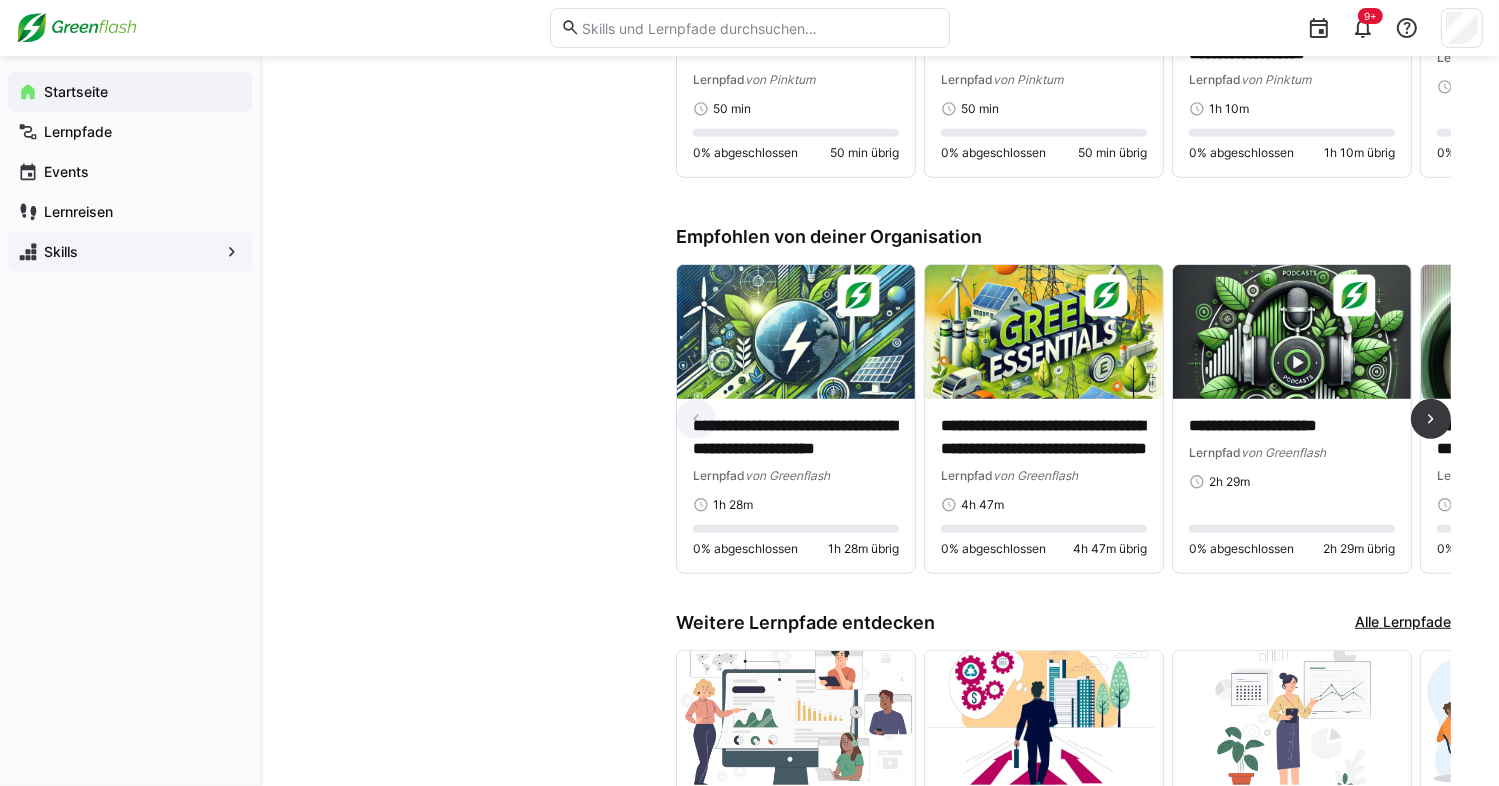 scroll, scrollTop: 1303, scrollLeft: 0, axis: vertical 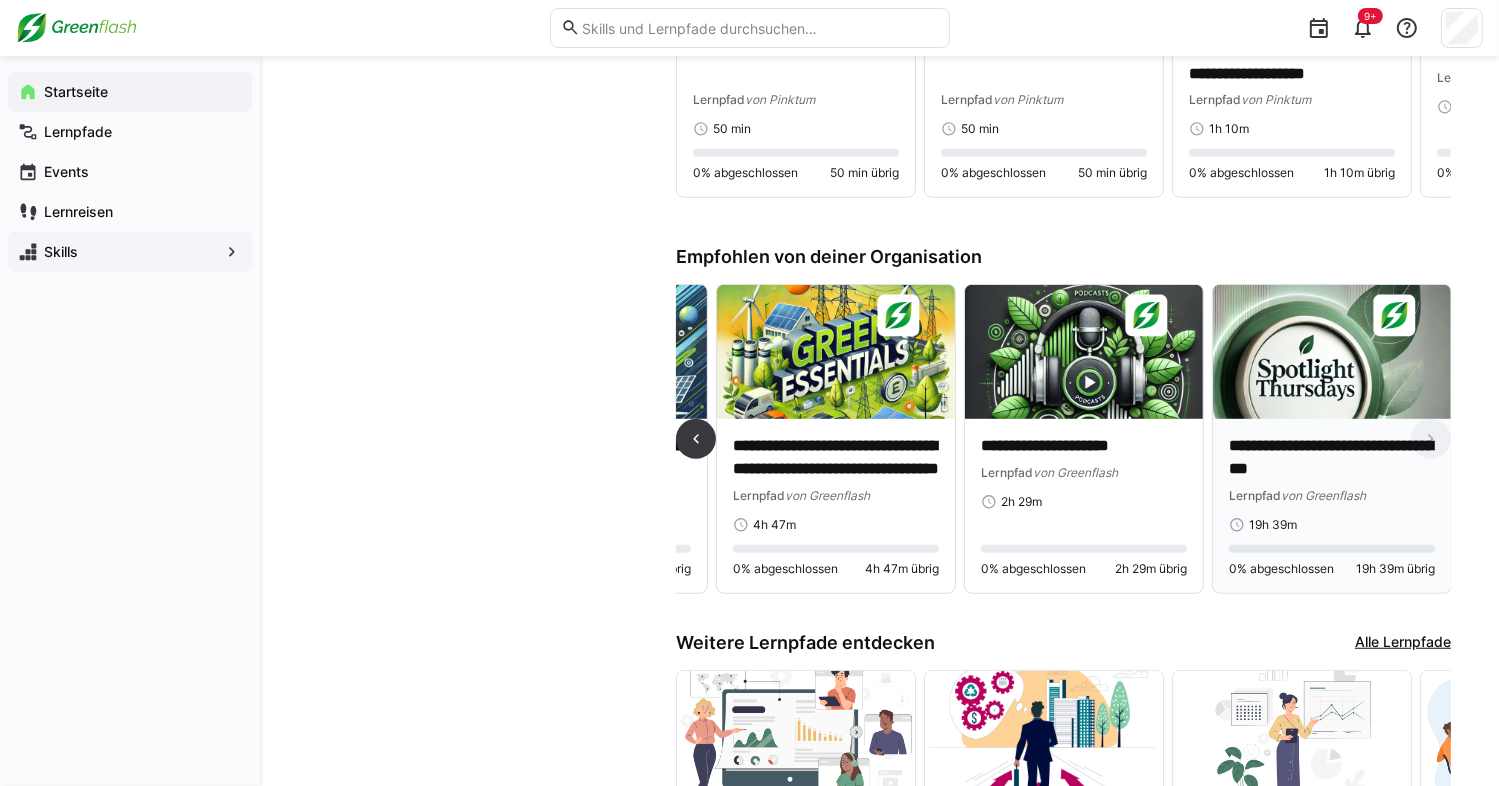 click on "**********" 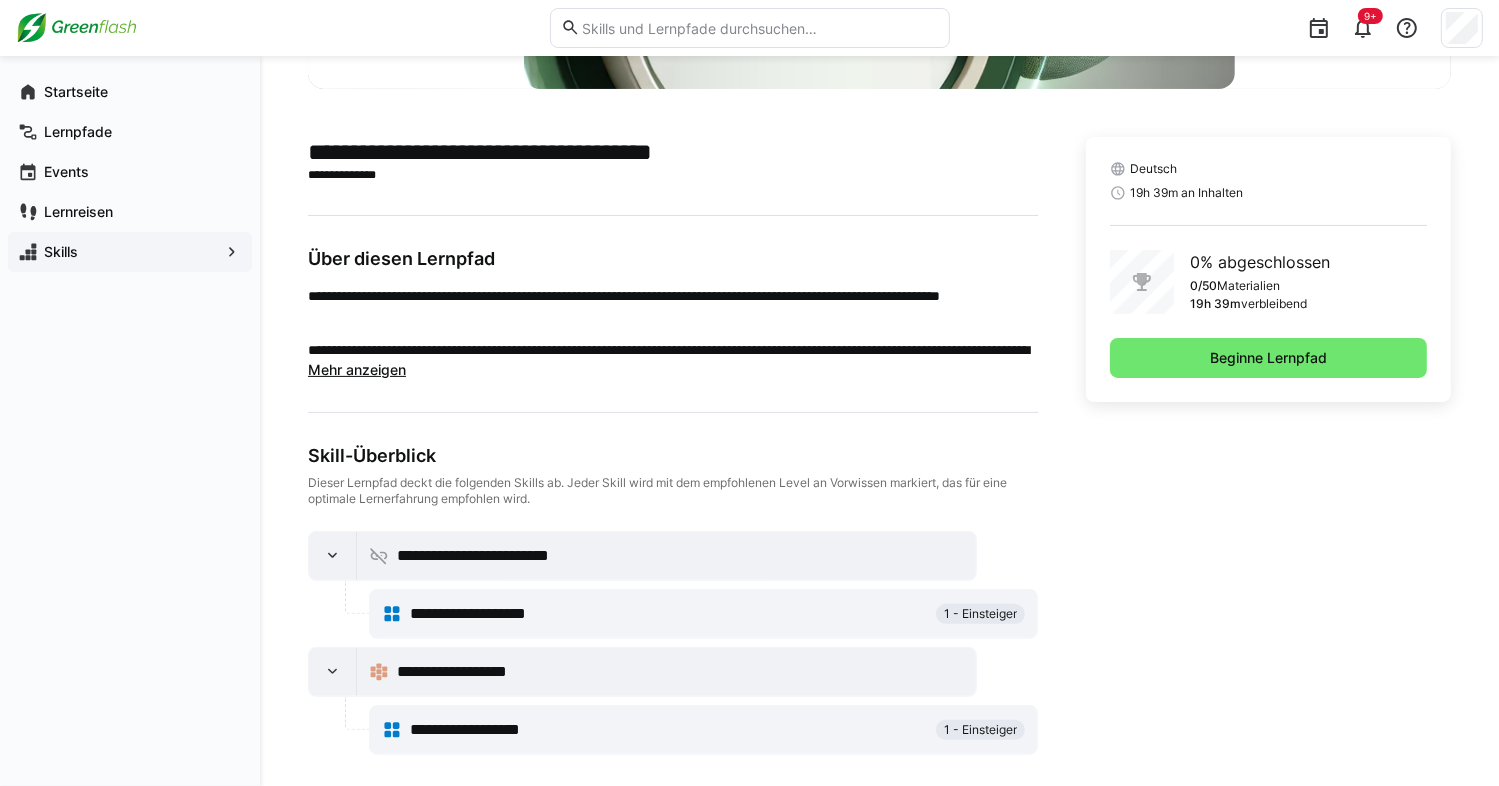 scroll, scrollTop: 429, scrollLeft: 0, axis: vertical 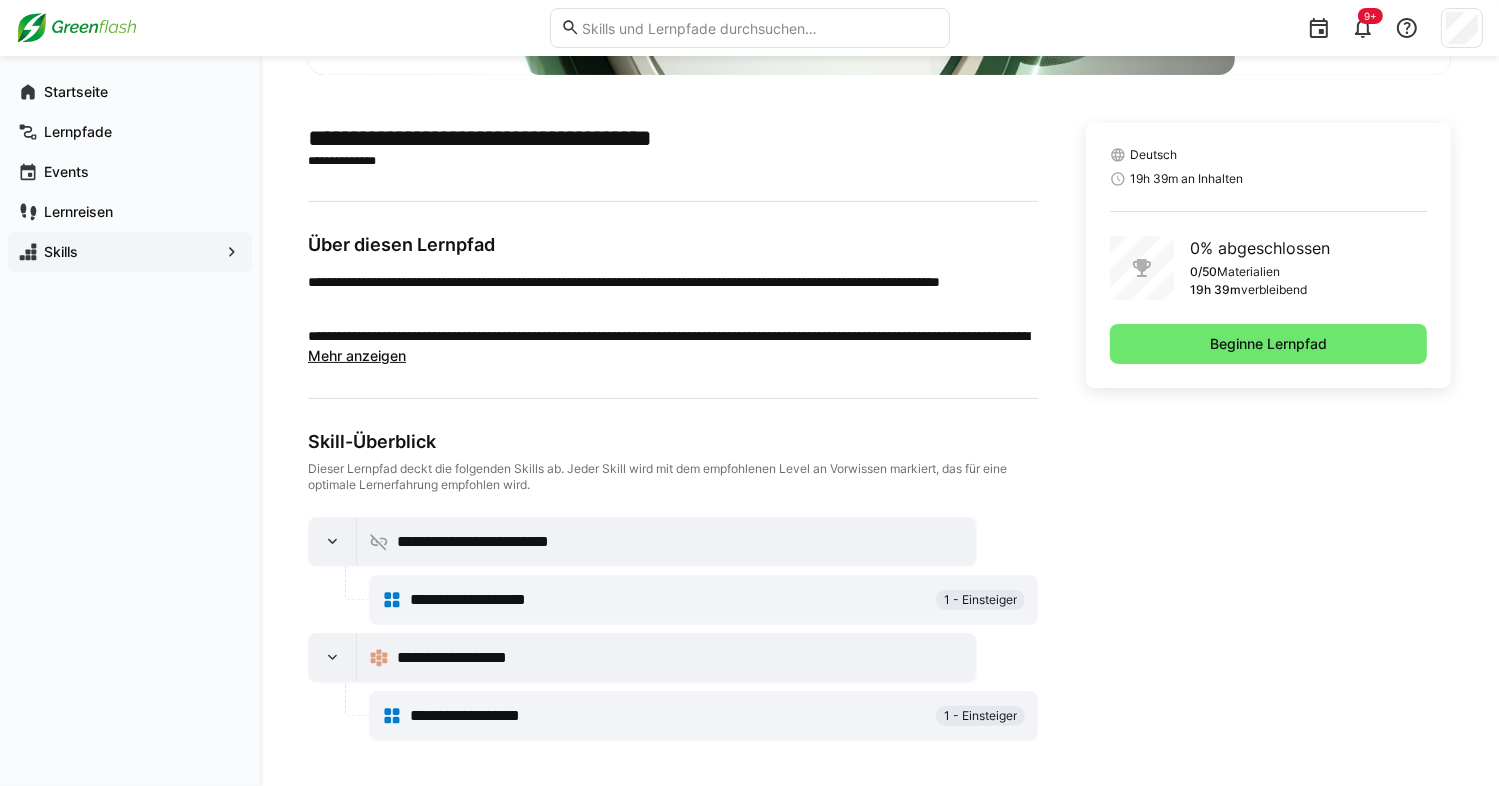 click 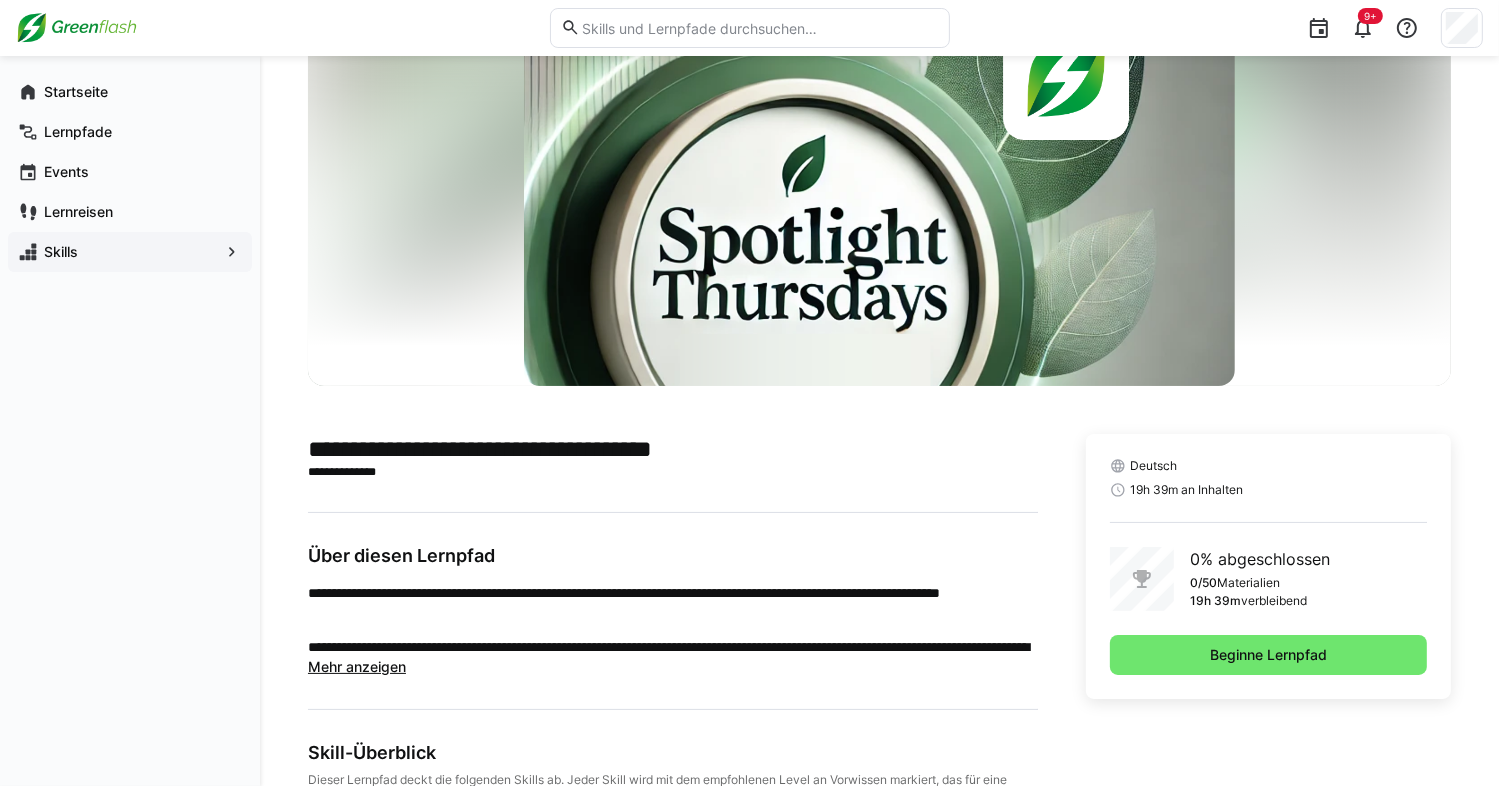 scroll, scrollTop: 117, scrollLeft: 0, axis: vertical 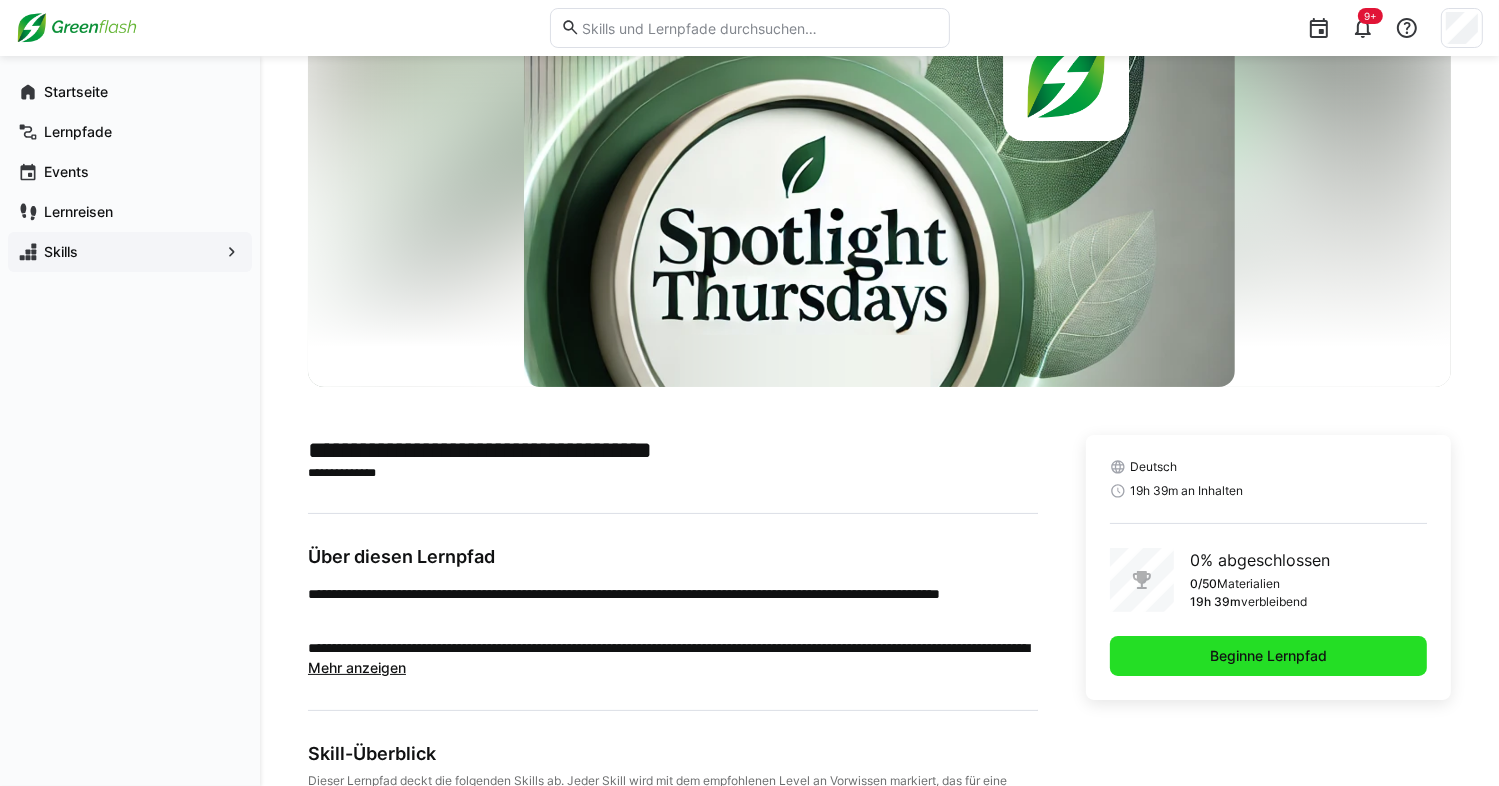 click on "Beginne Lernpfad" 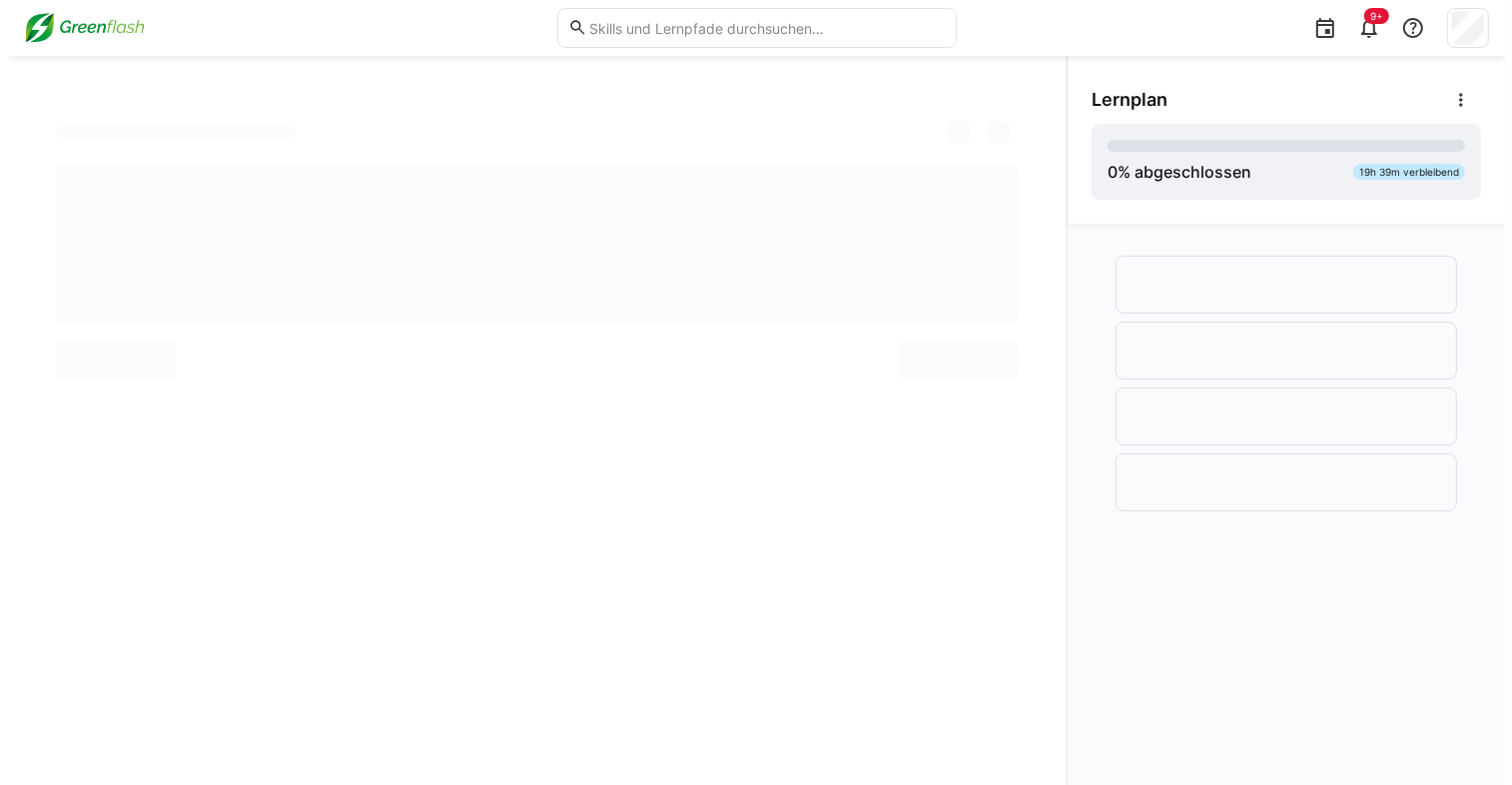 scroll, scrollTop: 0, scrollLeft: 0, axis: both 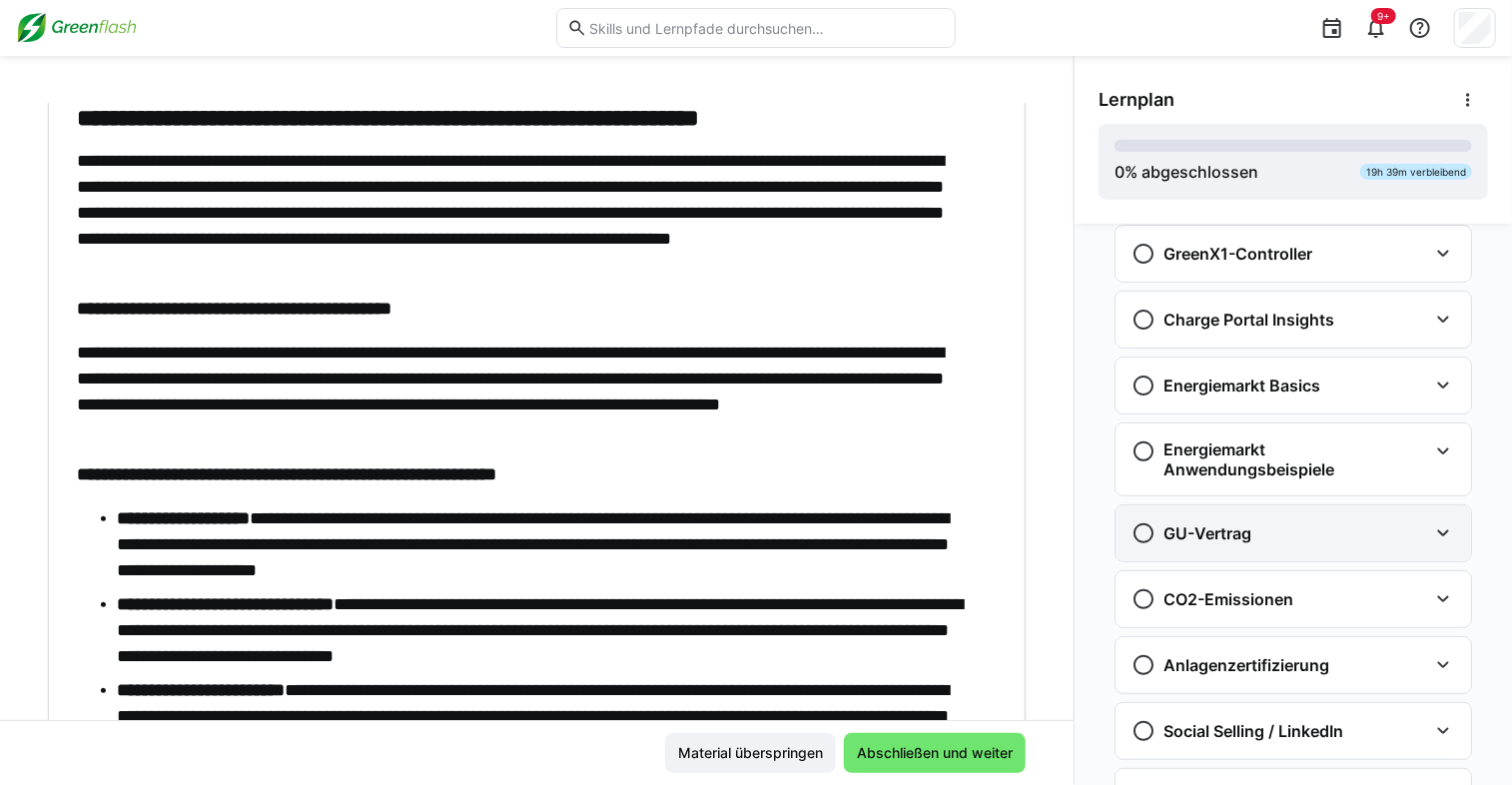 click on "GU-Vertrag" 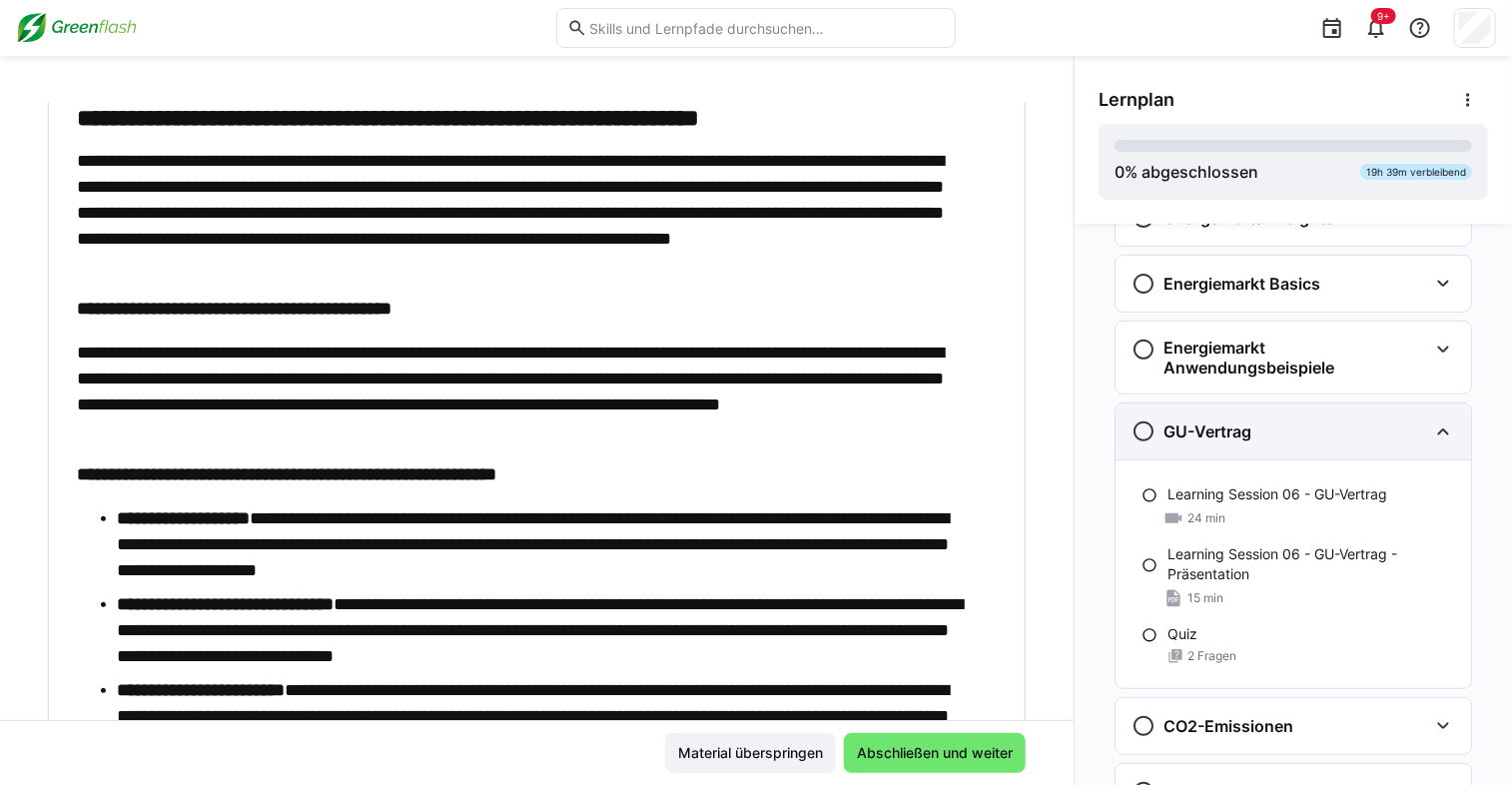 scroll, scrollTop: 380, scrollLeft: 0, axis: vertical 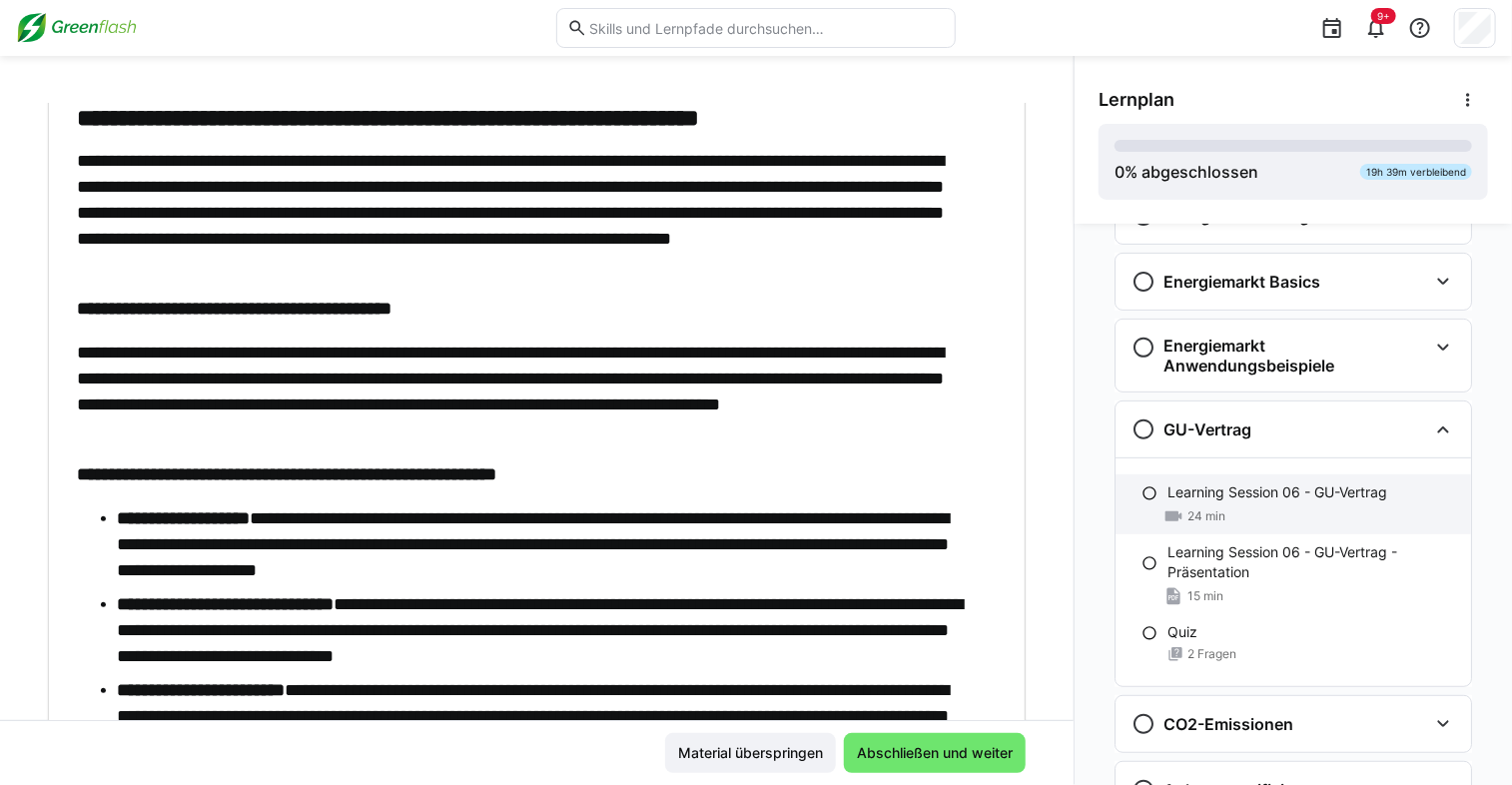click 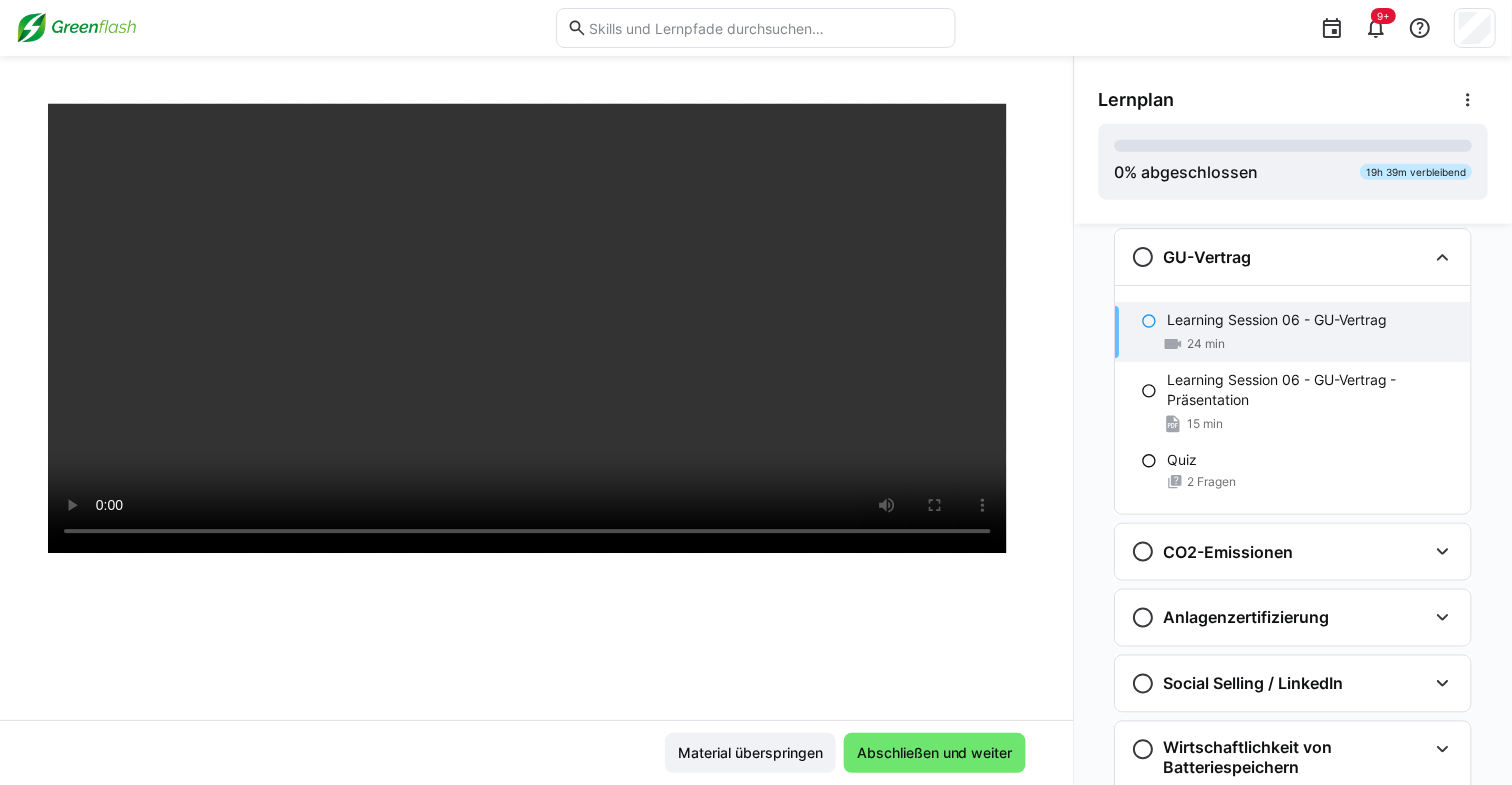 scroll, scrollTop: 554, scrollLeft: 0, axis: vertical 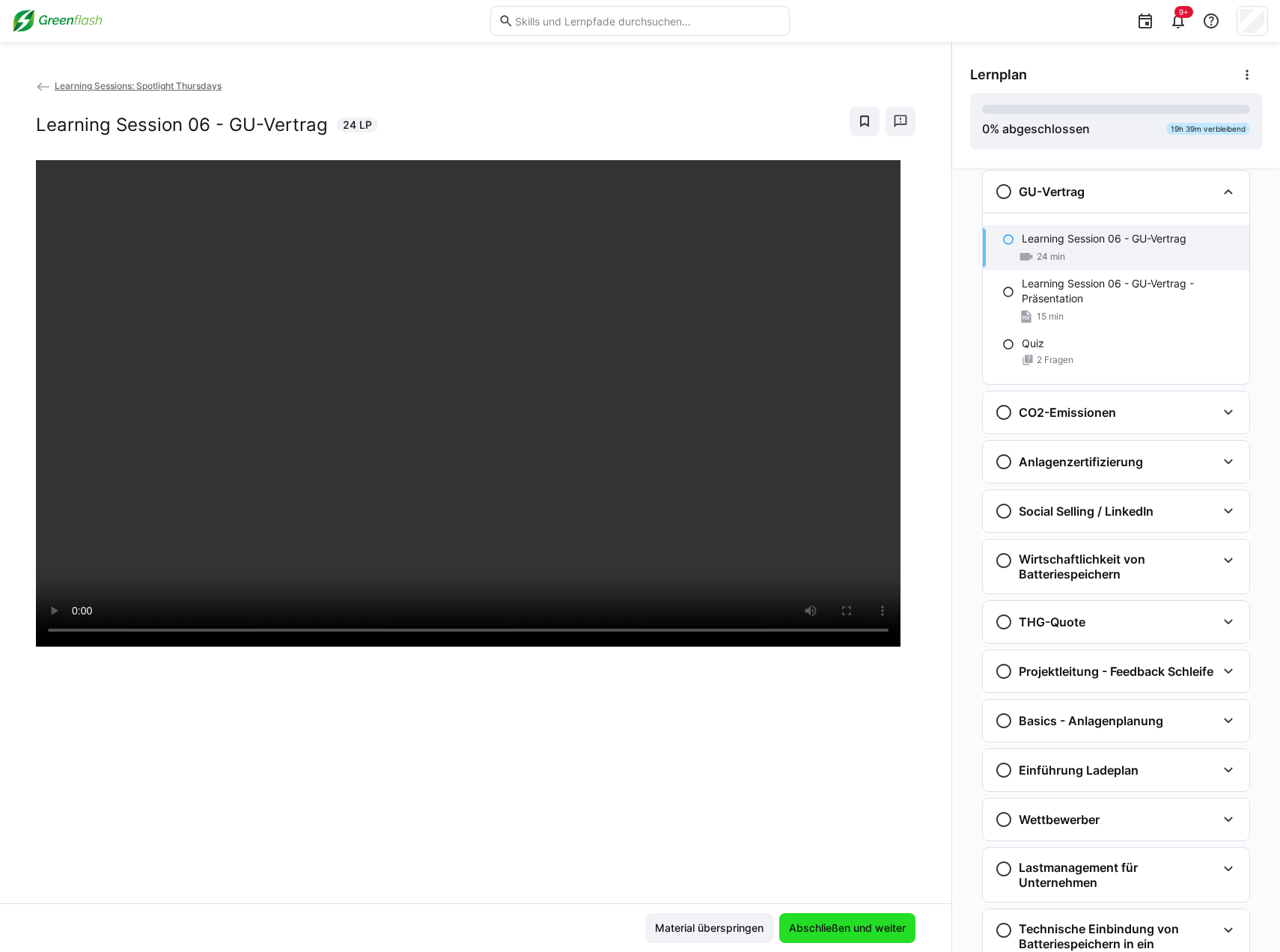 click on "Abschließen und weiter" 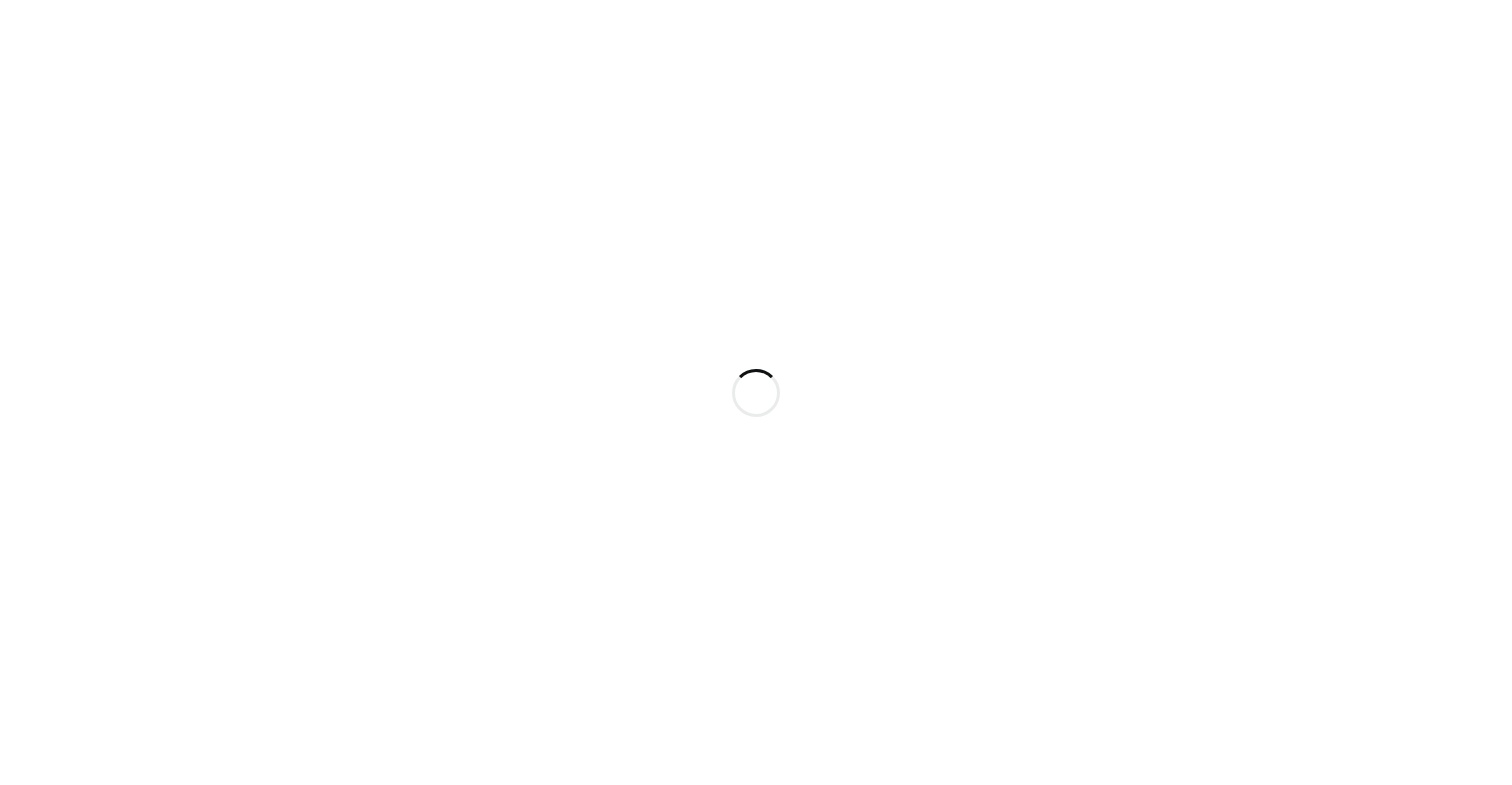 scroll, scrollTop: 0, scrollLeft: 0, axis: both 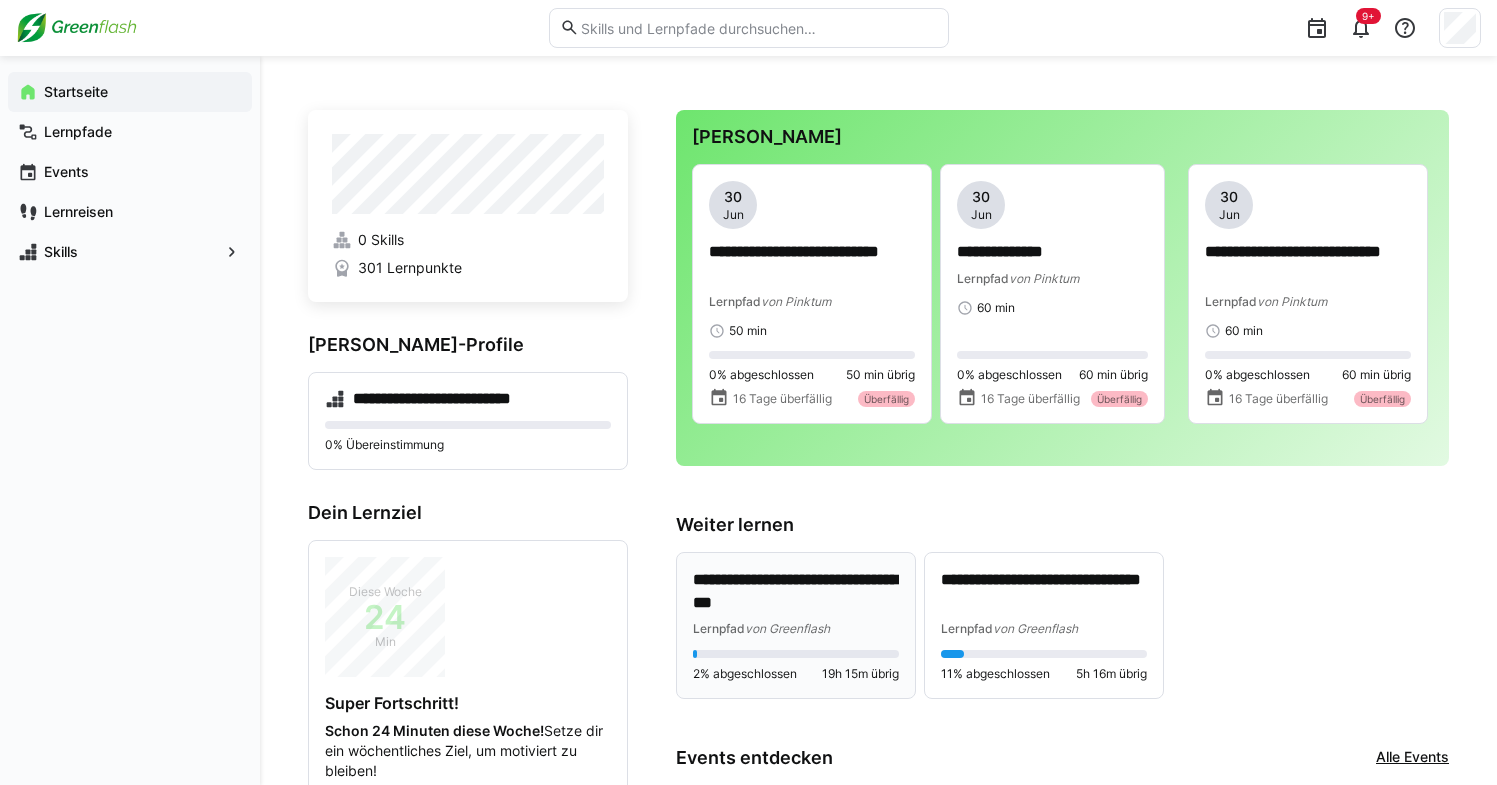 click on "**********" 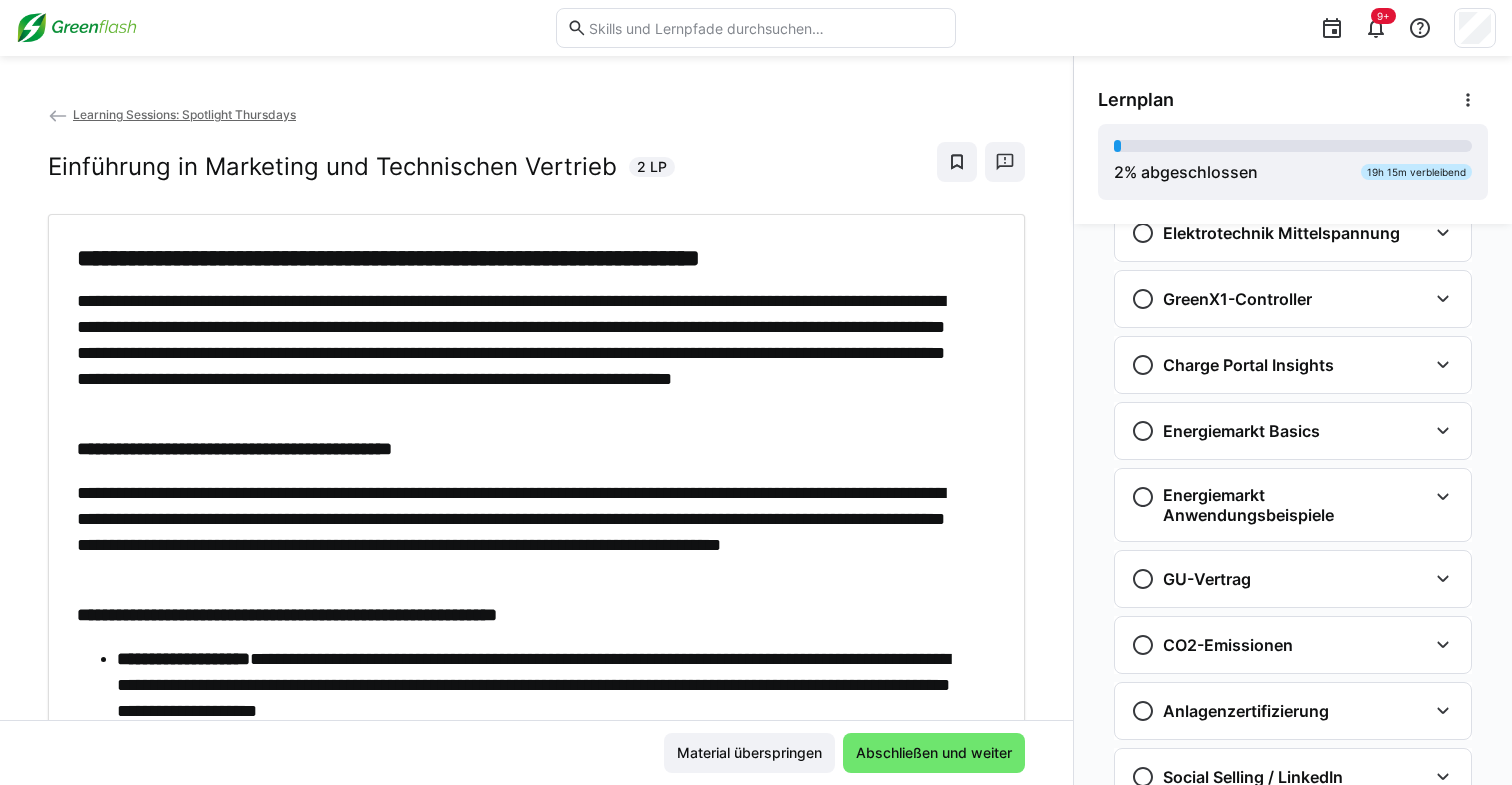 scroll, scrollTop: 232, scrollLeft: 0, axis: vertical 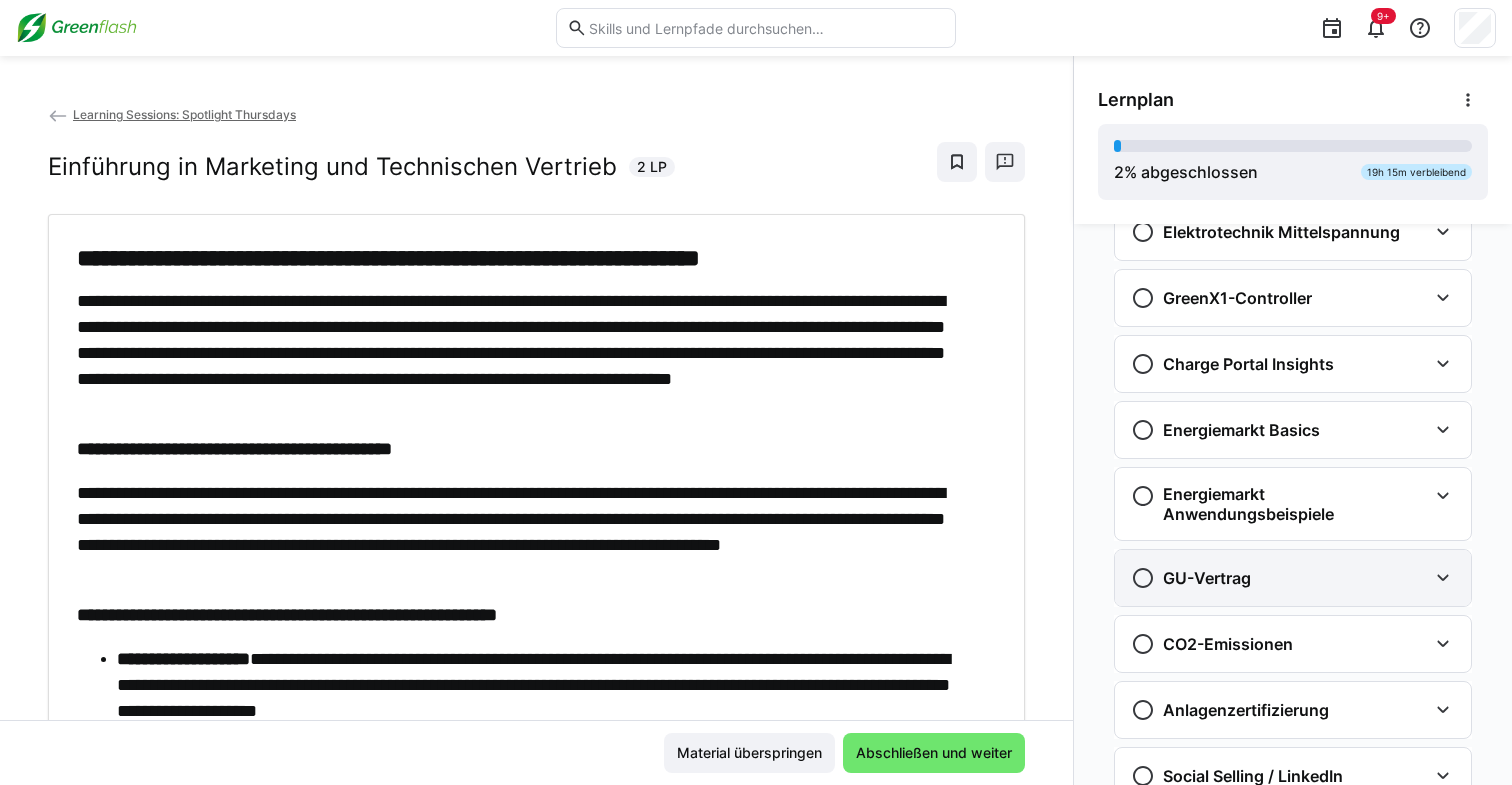 click 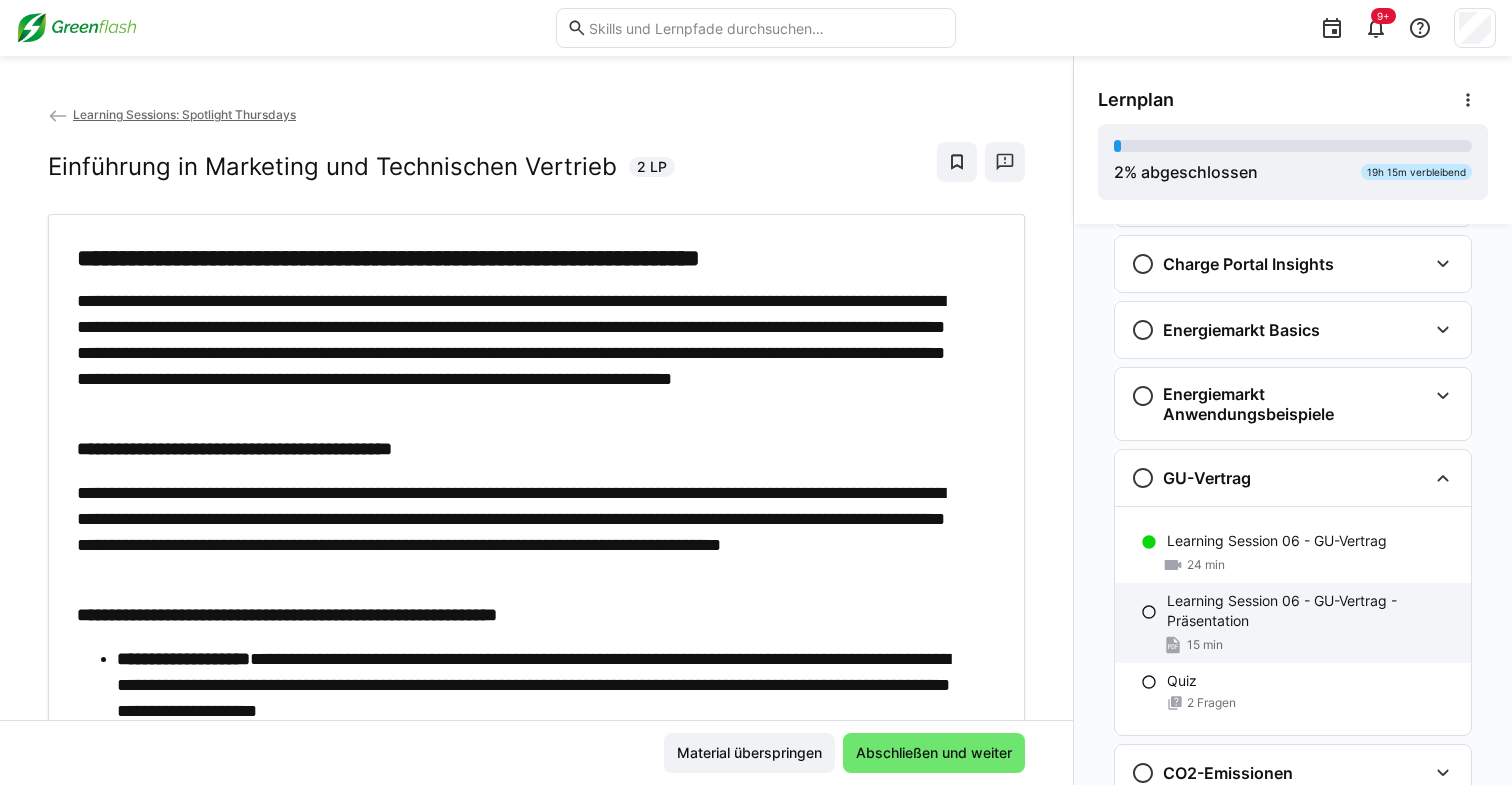click on "Learning Session 06 - GU-Vertrag - Präsentation" 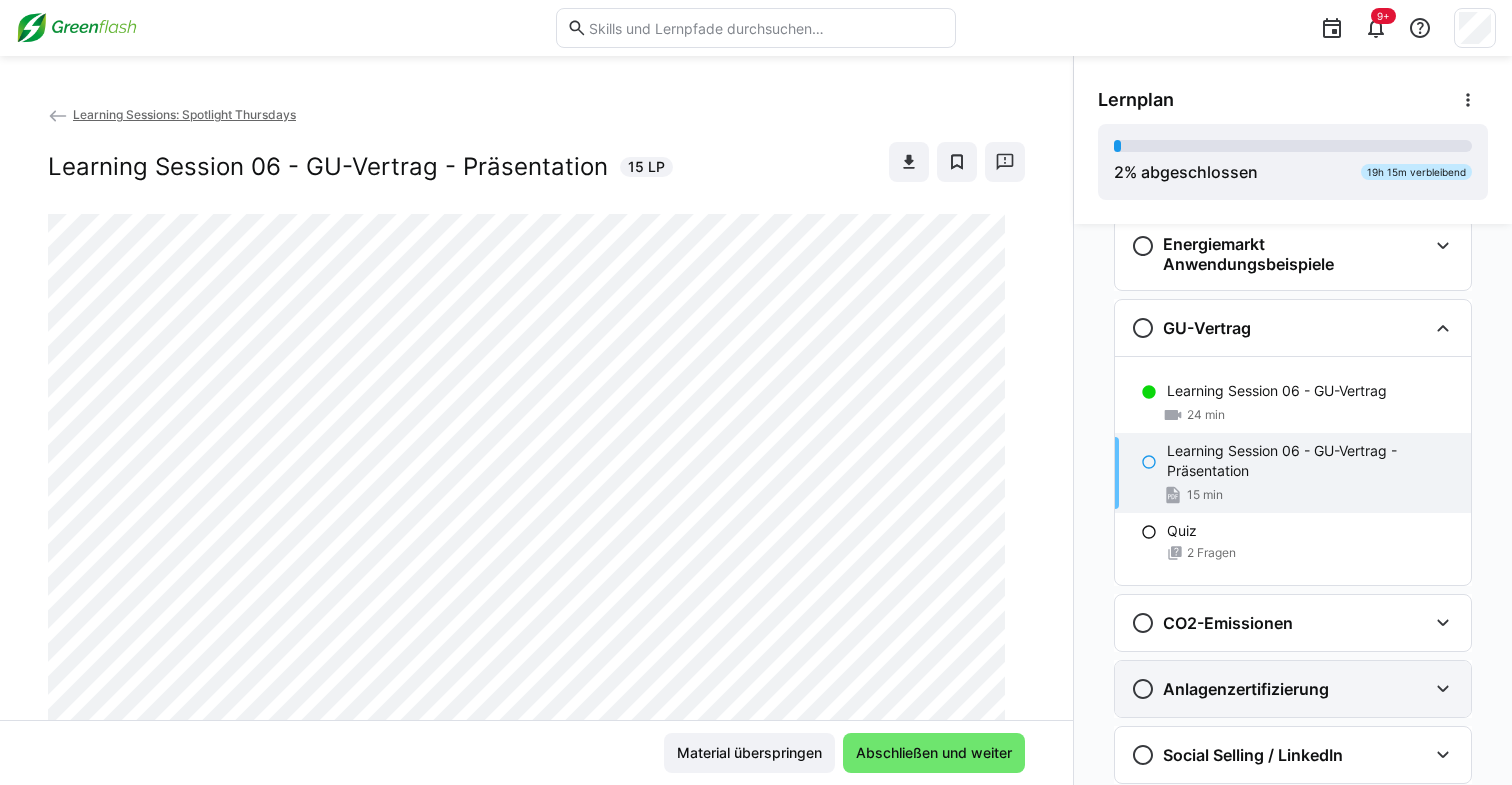 scroll, scrollTop: 557, scrollLeft: 0, axis: vertical 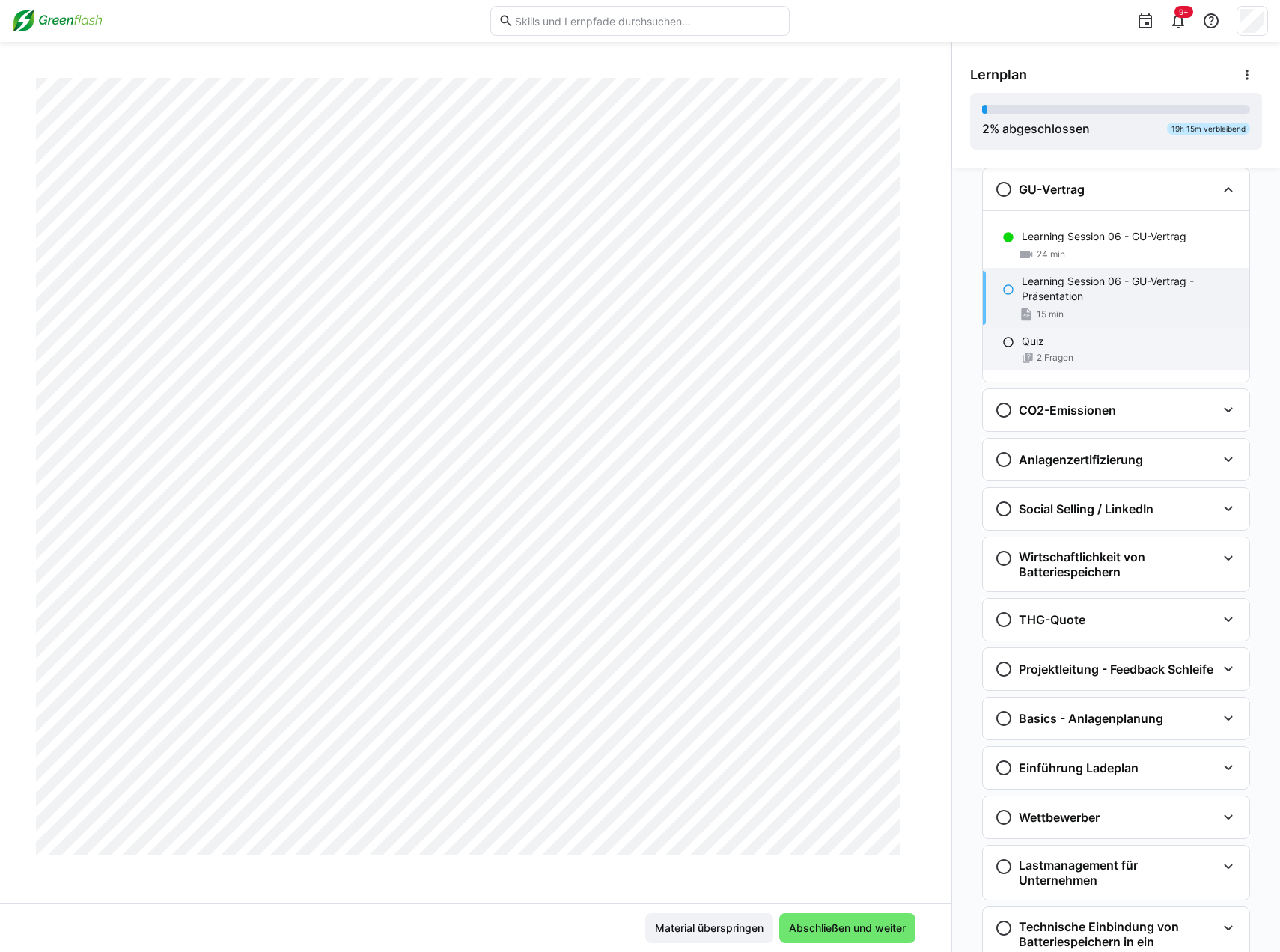 click on "Quiz" 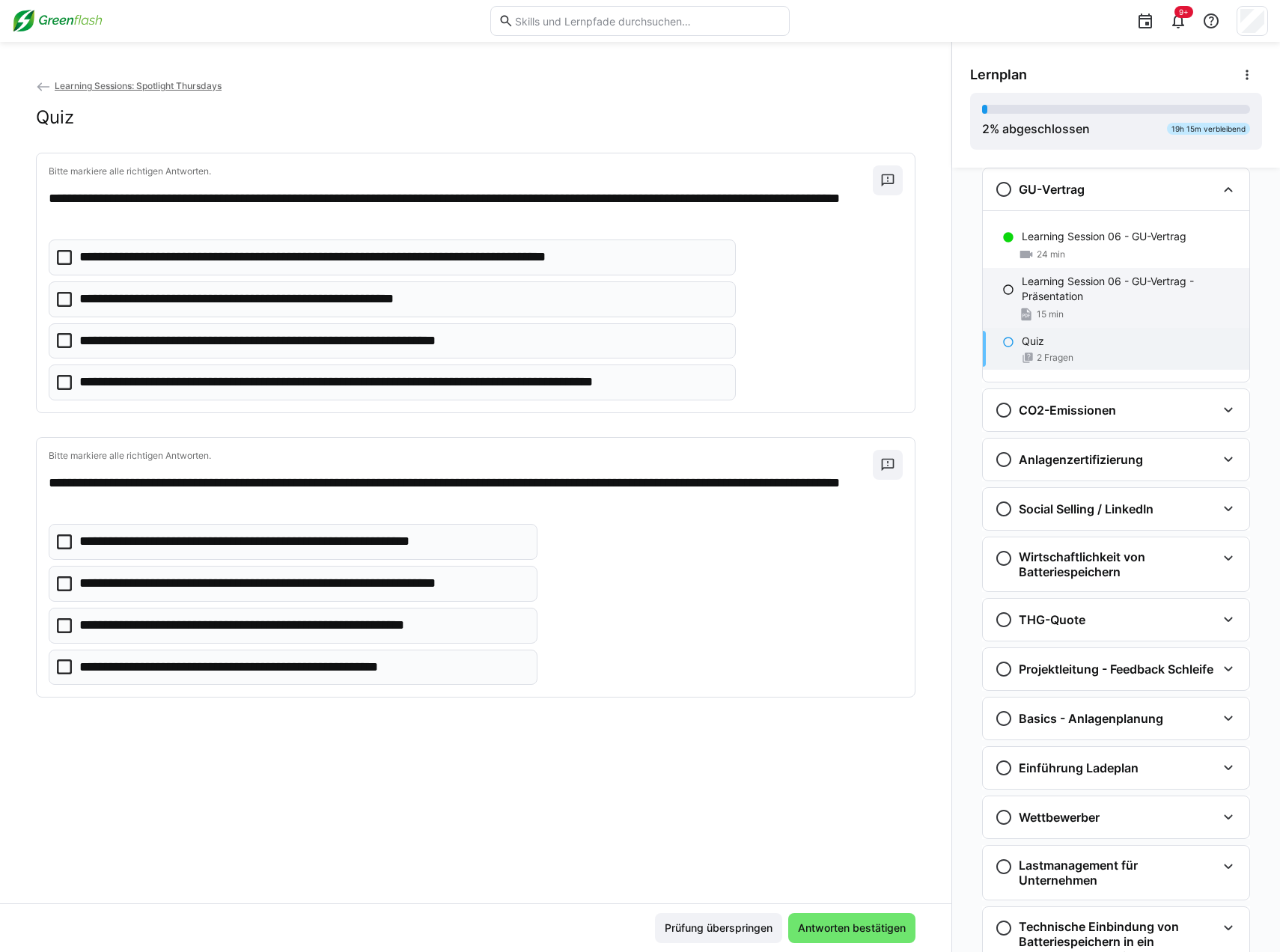 click on "Learning Session 06 - GU-Vertrag - Präsentation
15 min" 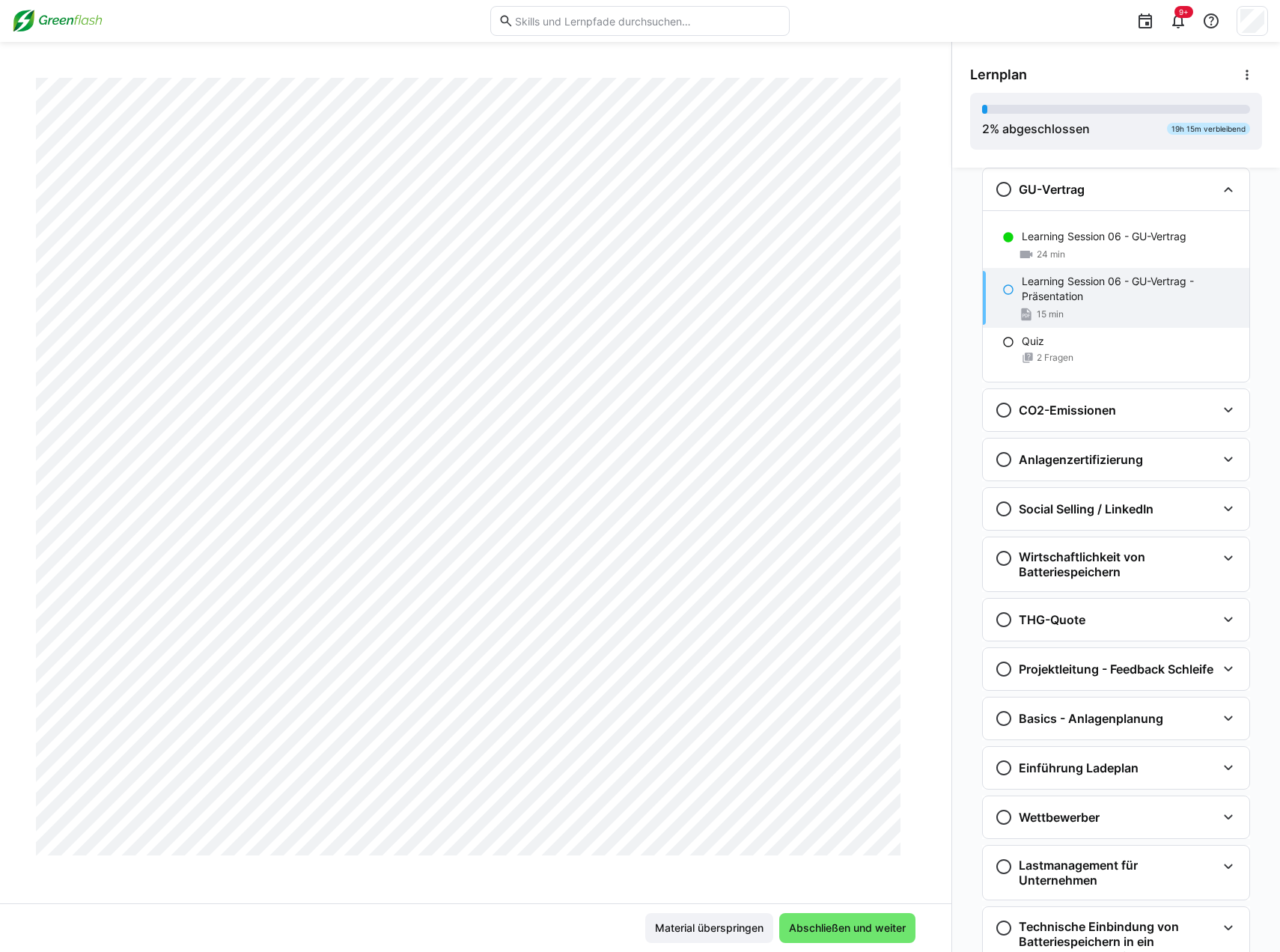 scroll, scrollTop: 9614, scrollLeft: 0, axis: vertical 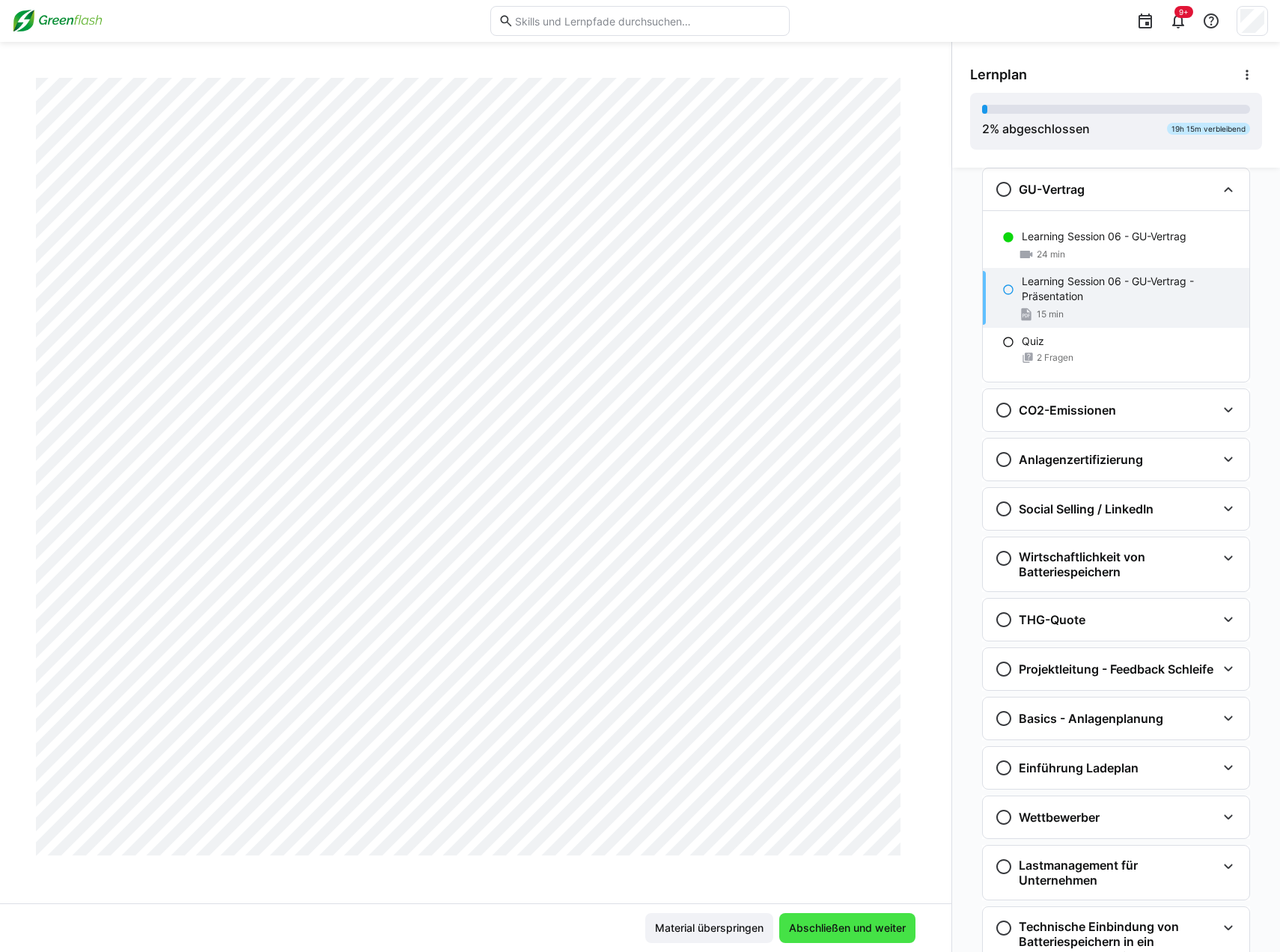 click on "Abschließen und weiter" 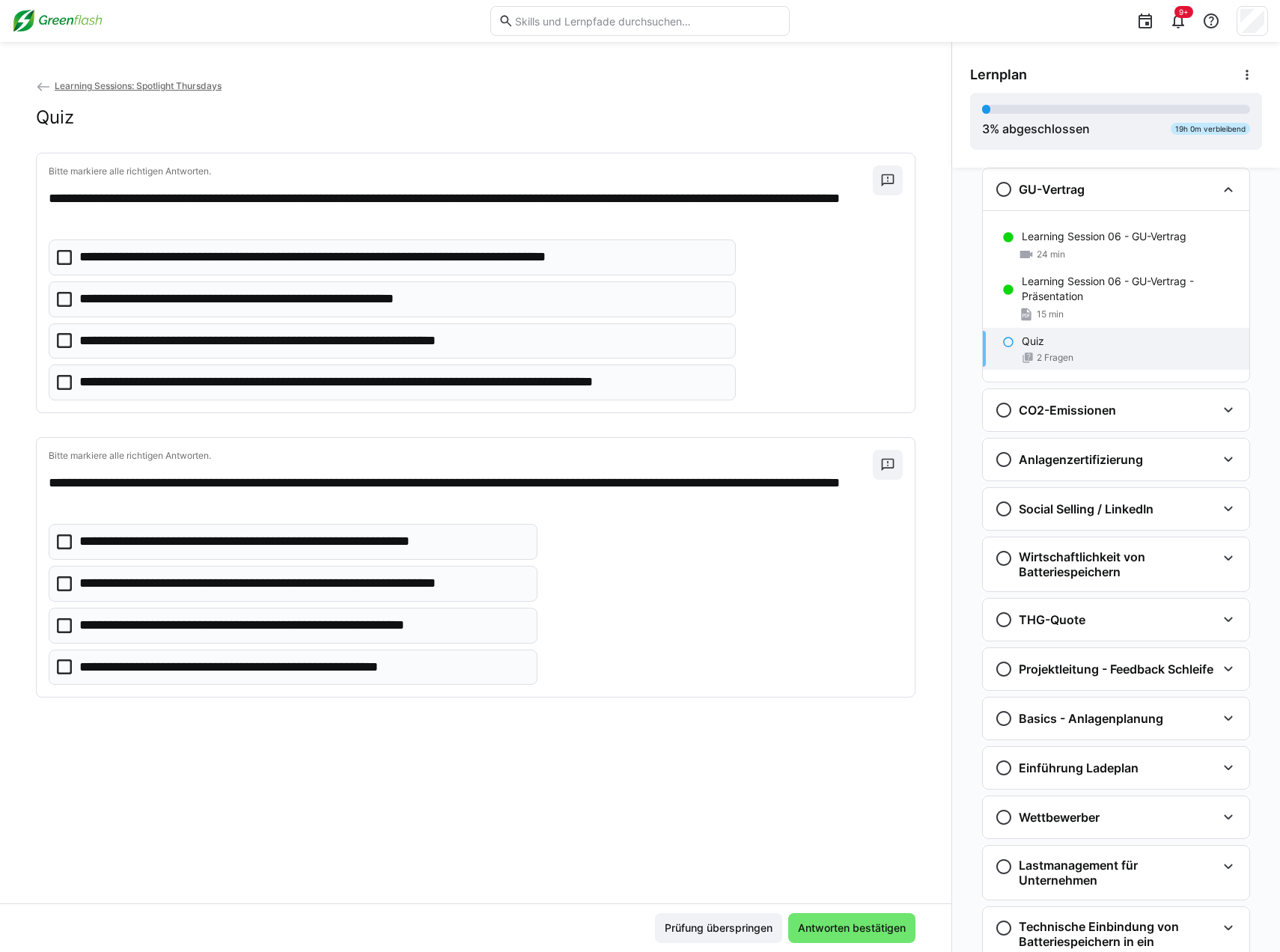 click 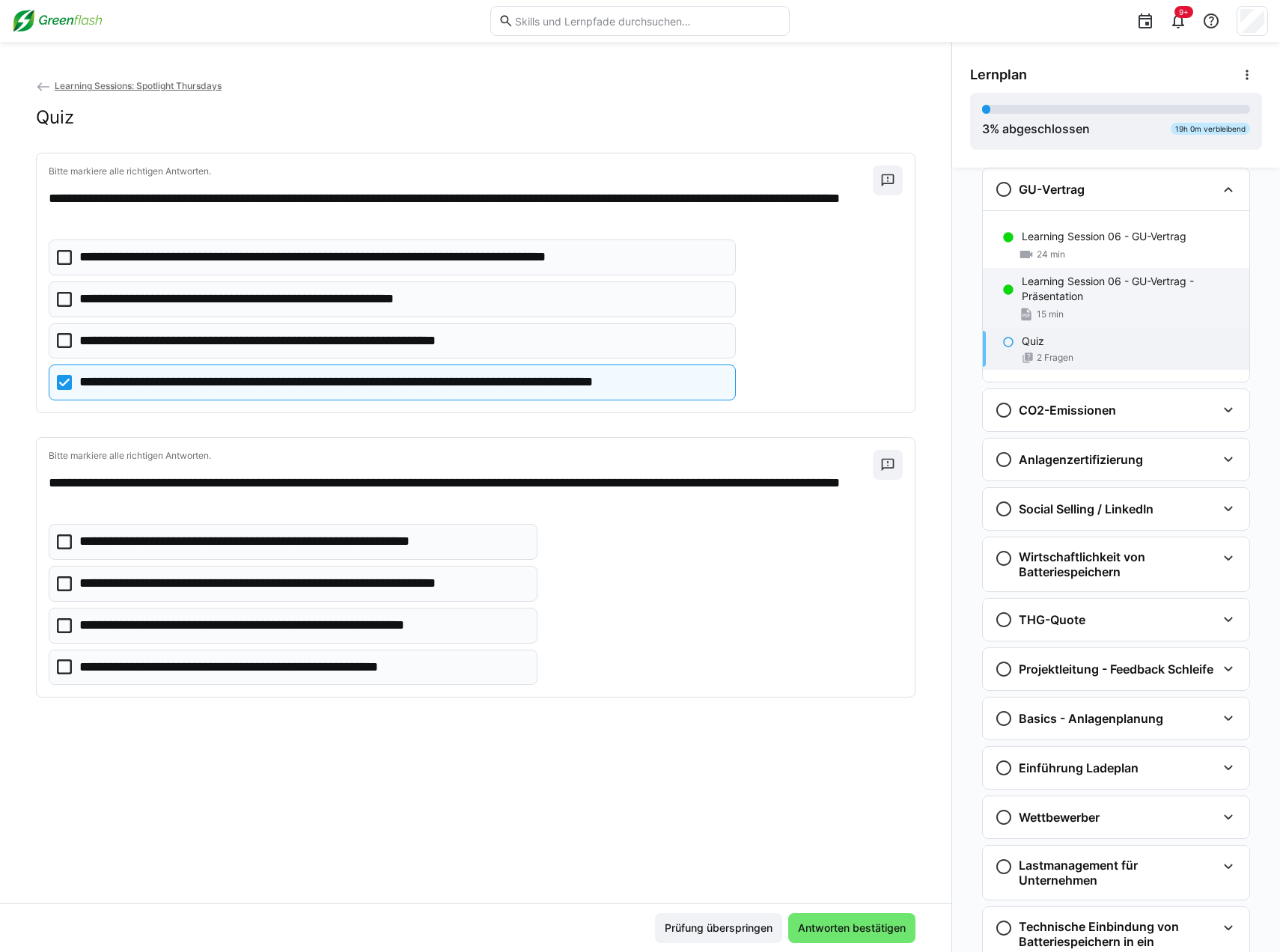 click on "Learning Session 06 - GU-Vertrag - Präsentation" 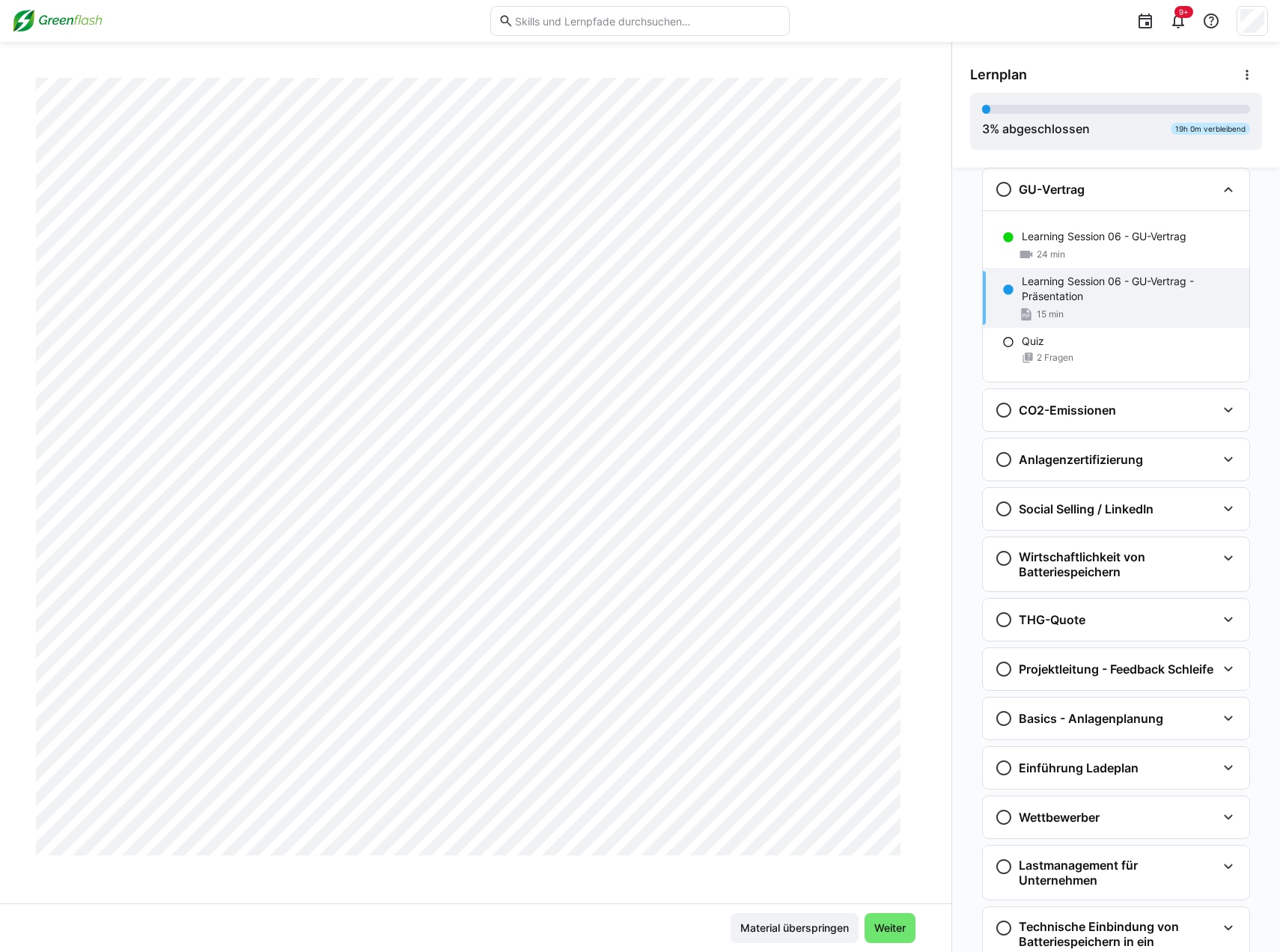 scroll, scrollTop: 5763, scrollLeft: 0, axis: vertical 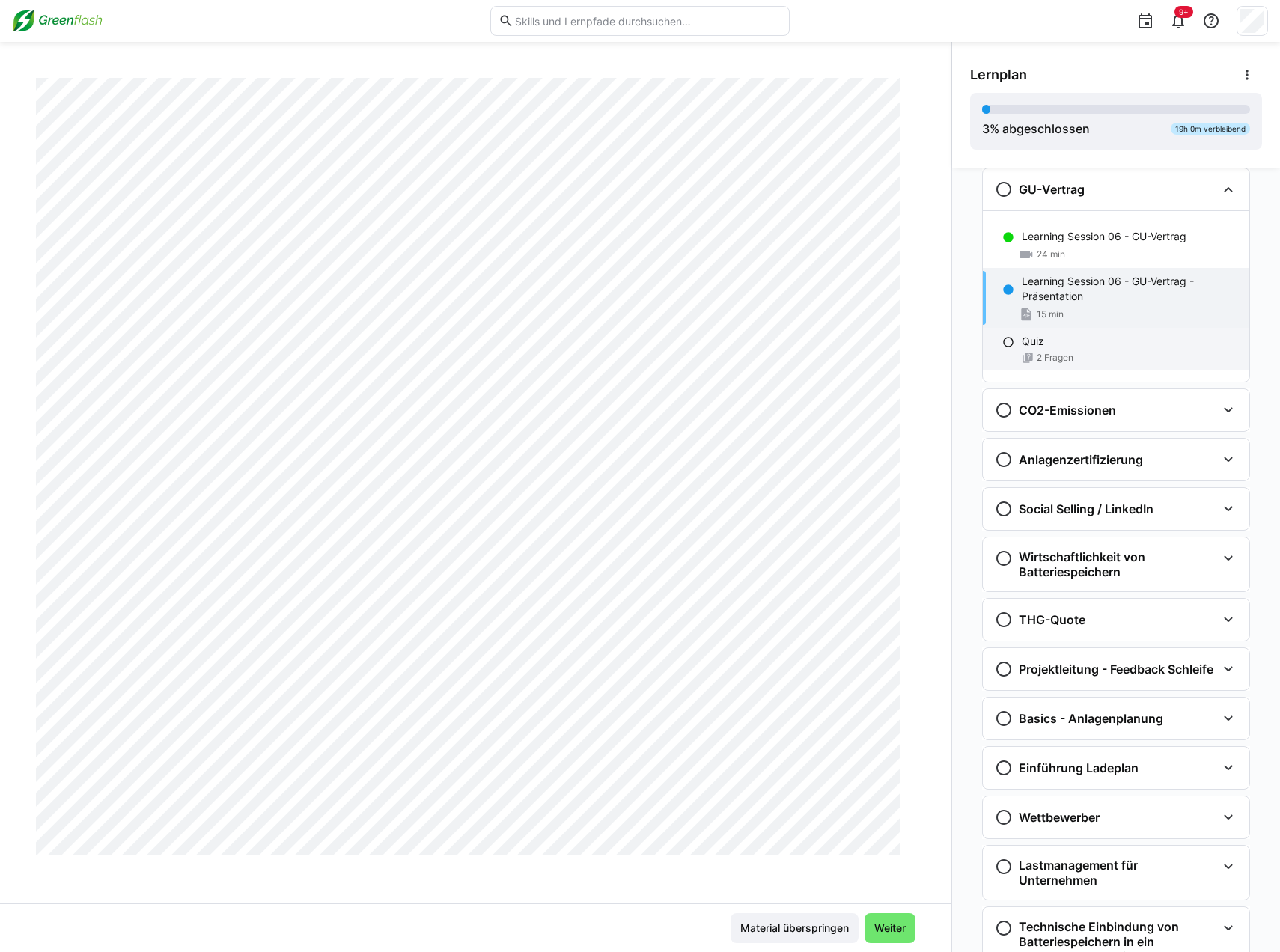 click on "Quiz" 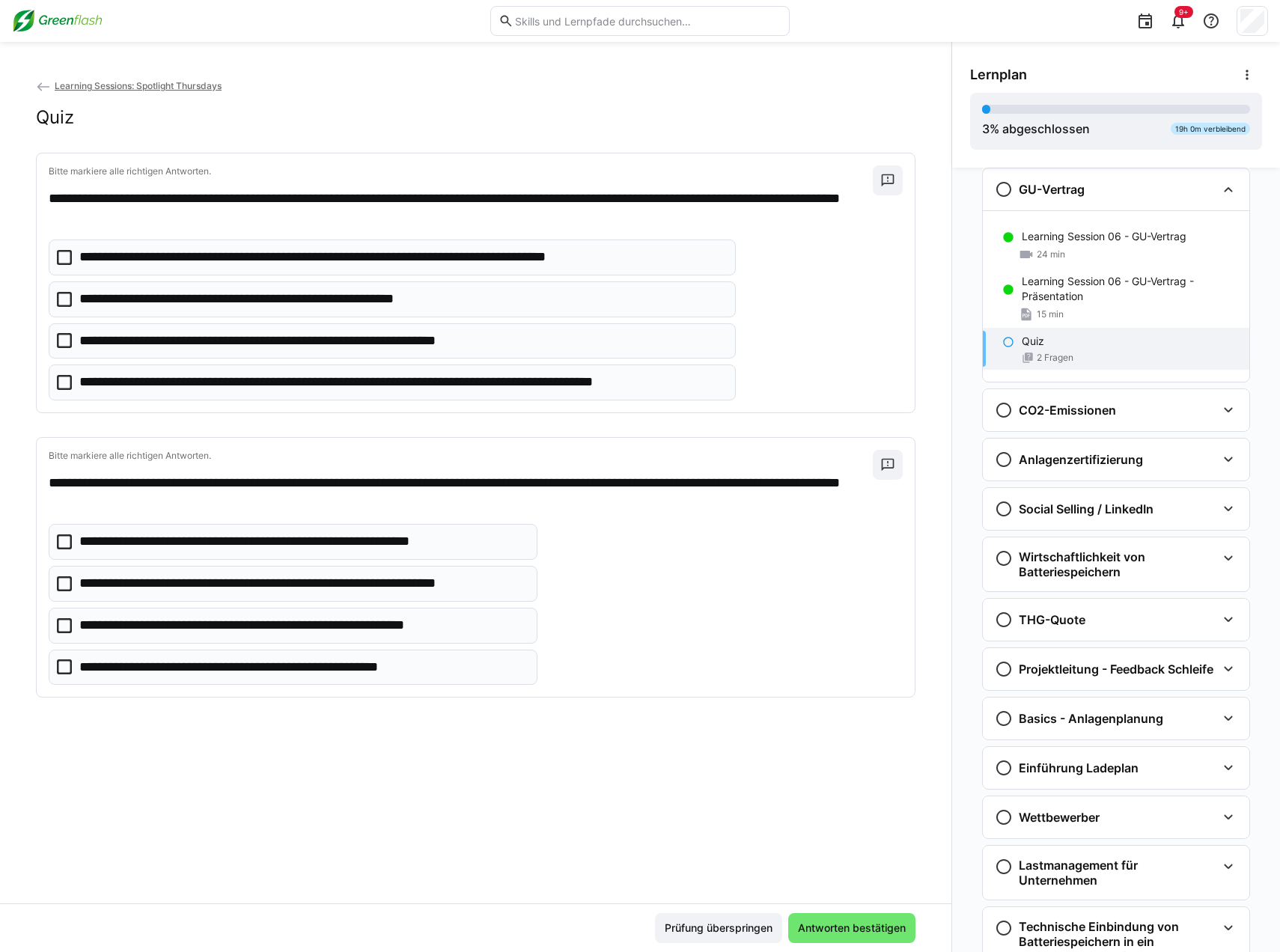 click 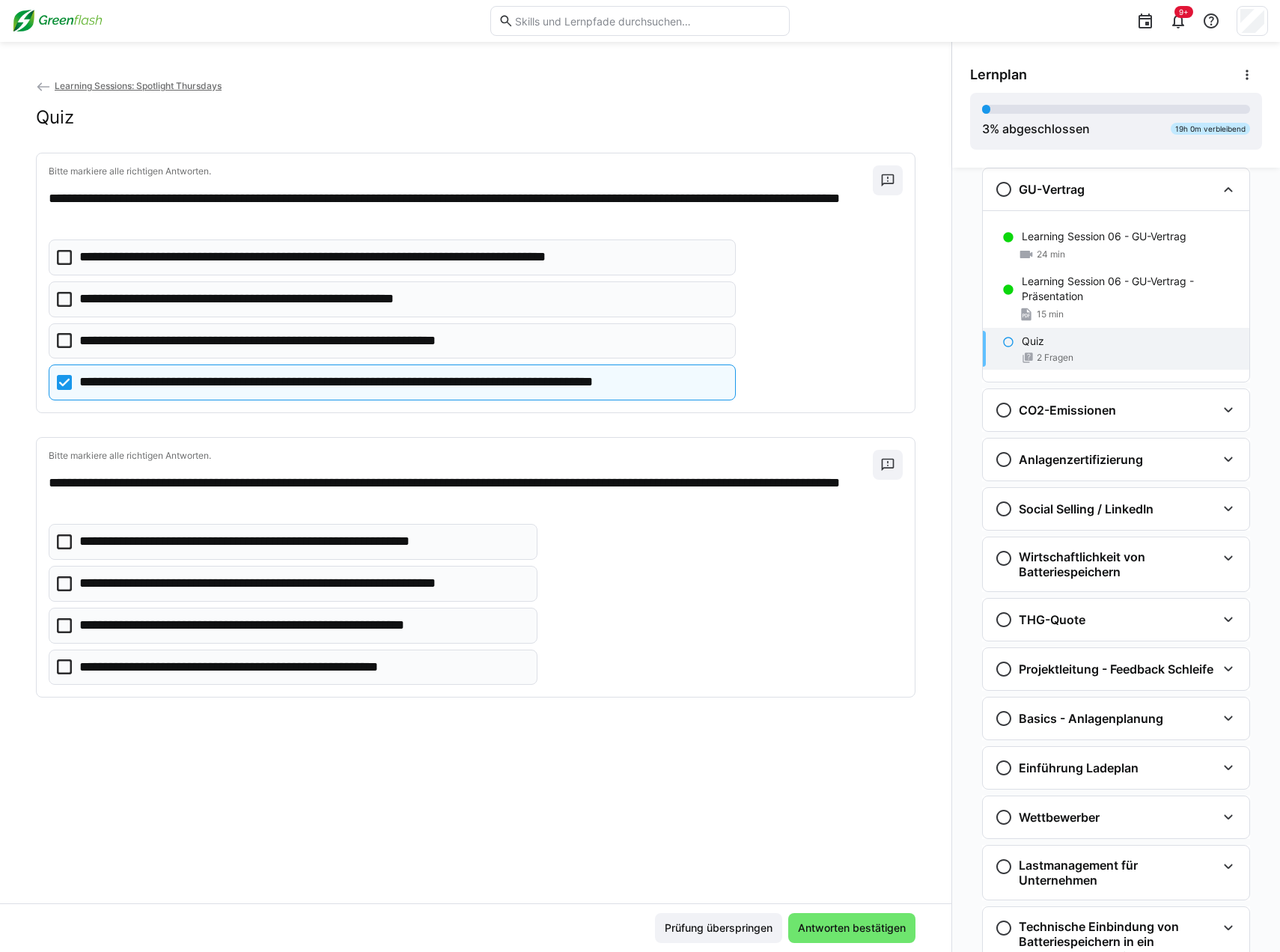 click 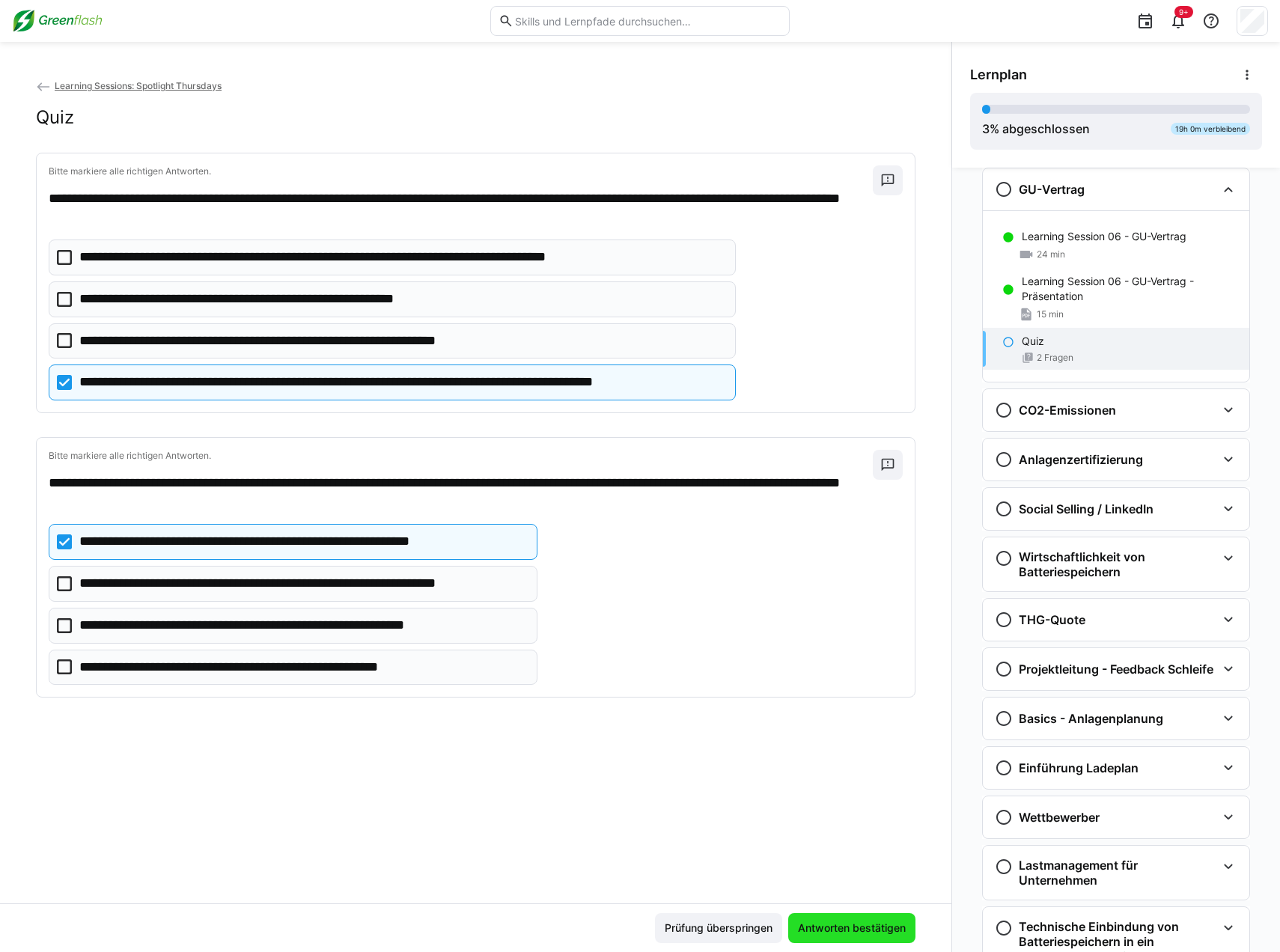 click on "Antworten bestätigen" 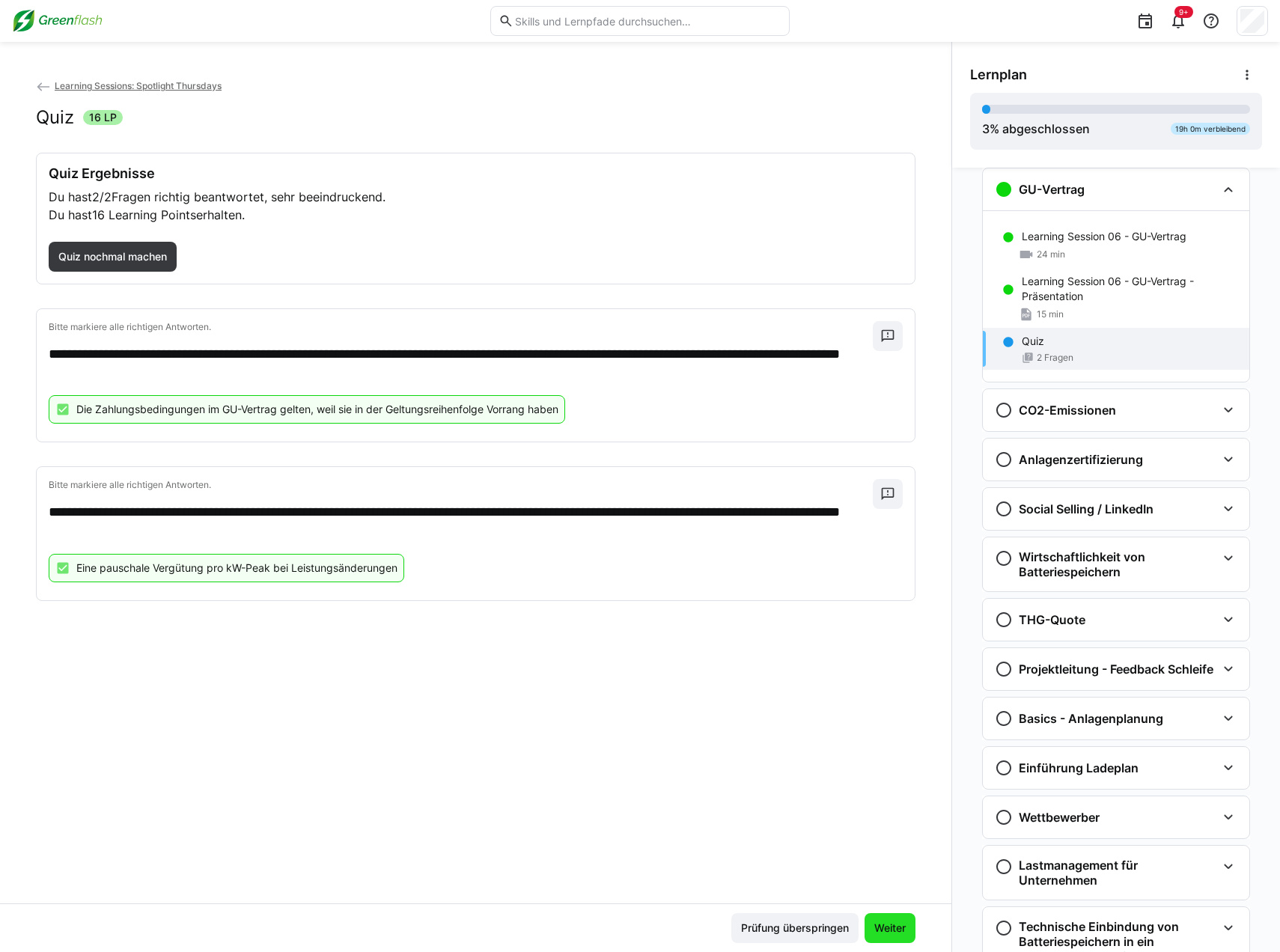 click on "Weiter" 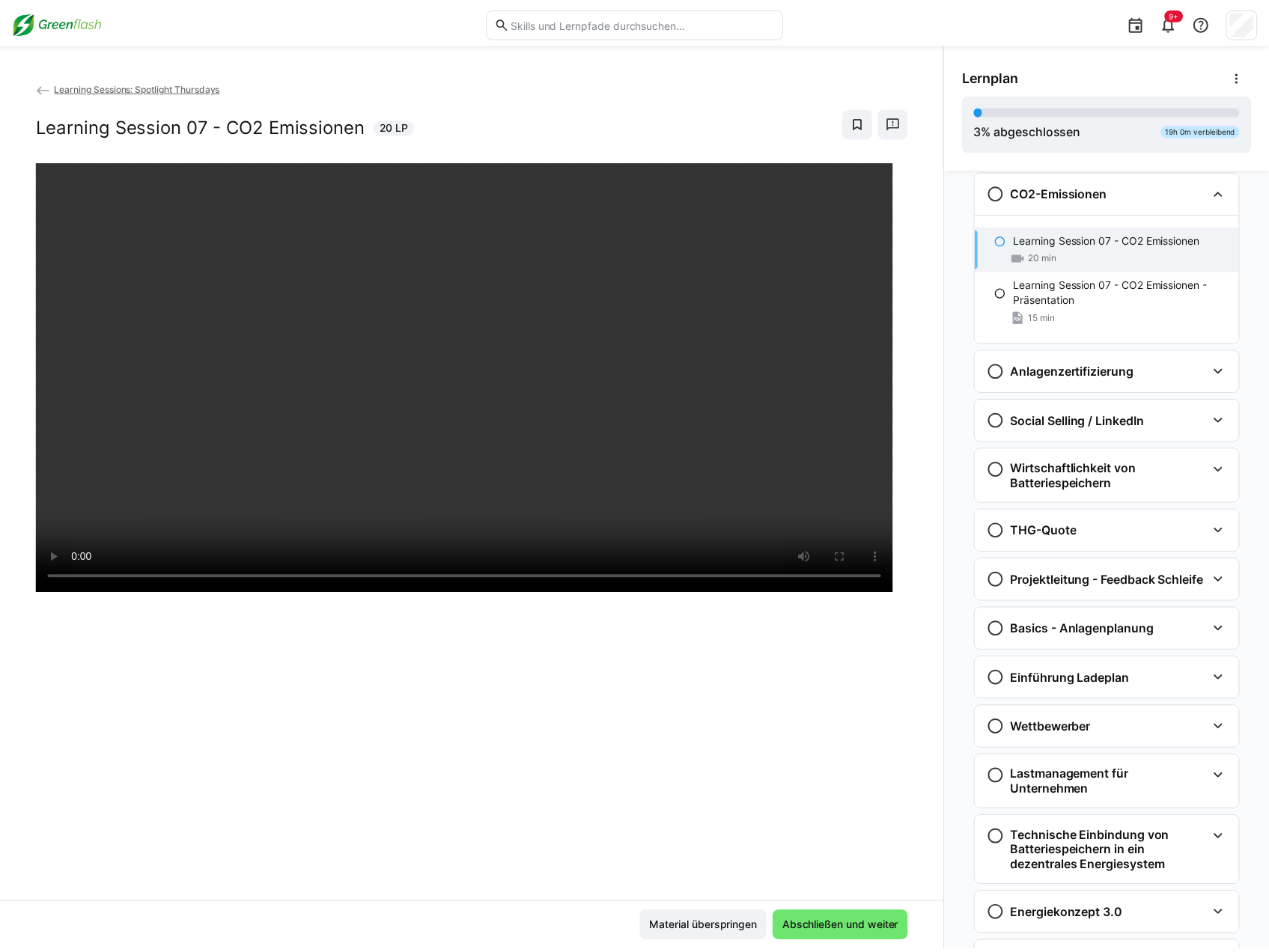 scroll, scrollTop: 638, scrollLeft: 0, axis: vertical 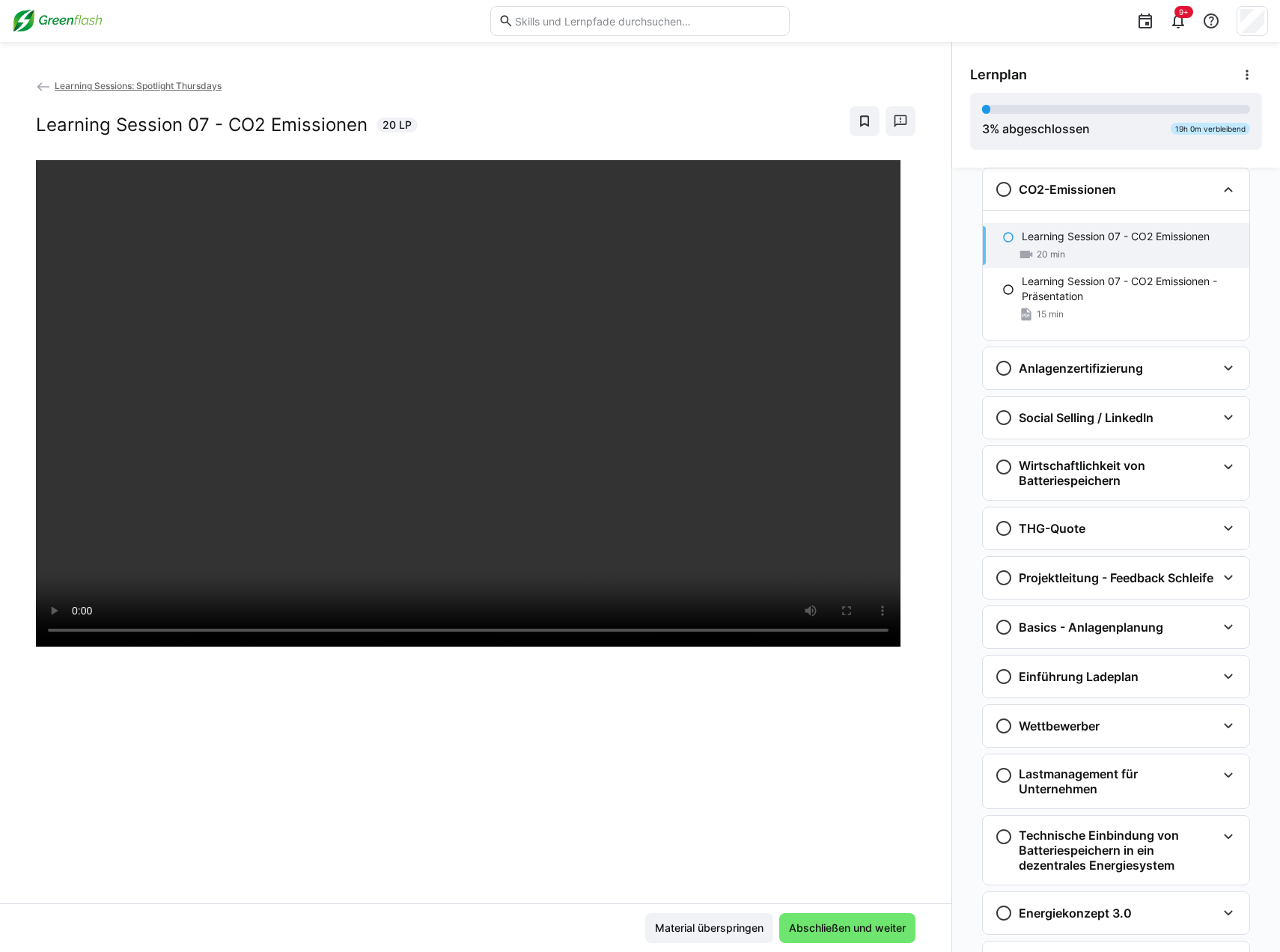 click on "Learning Sessions: Spotlight Thursdays" 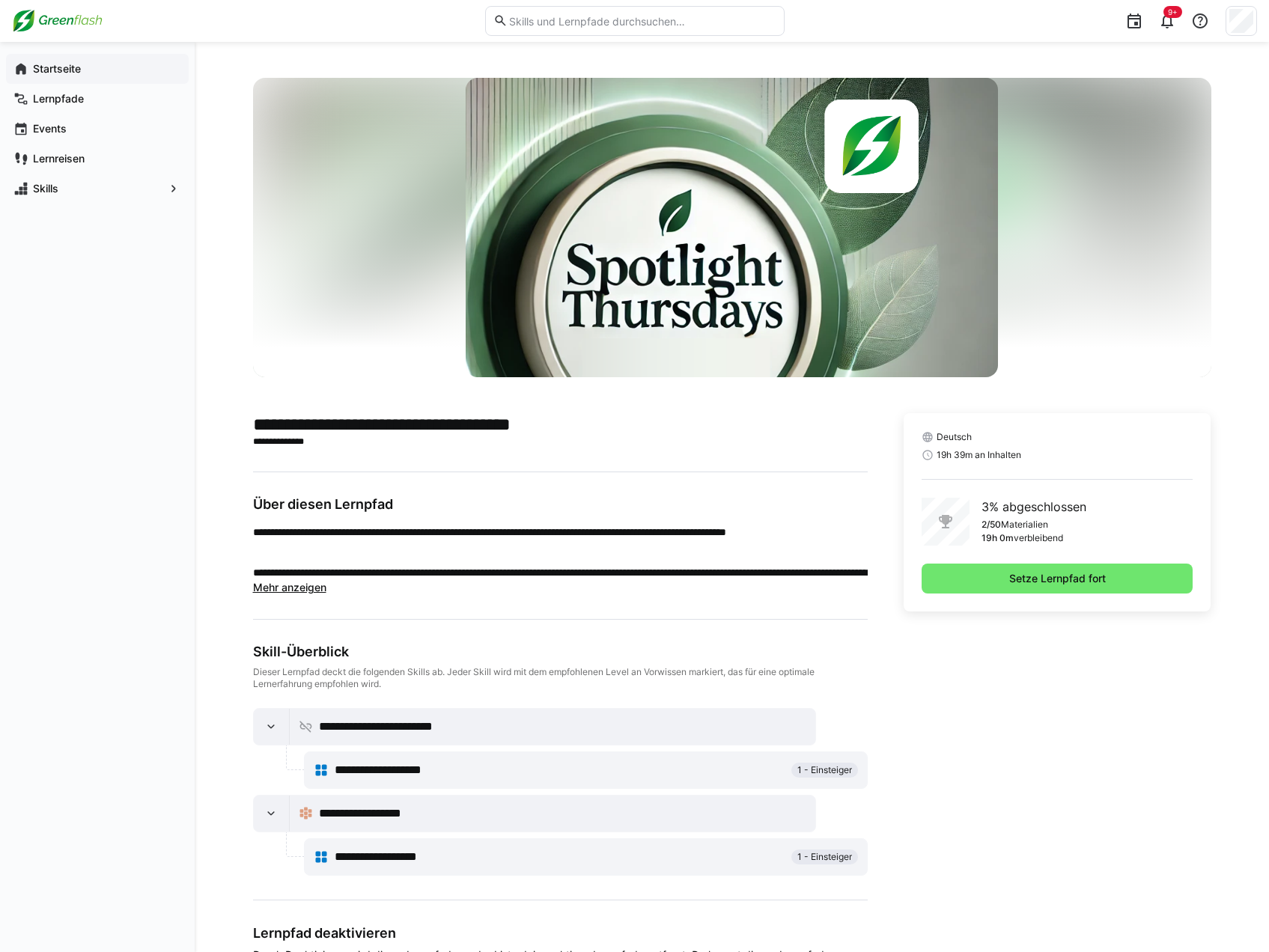click on "Startseite" 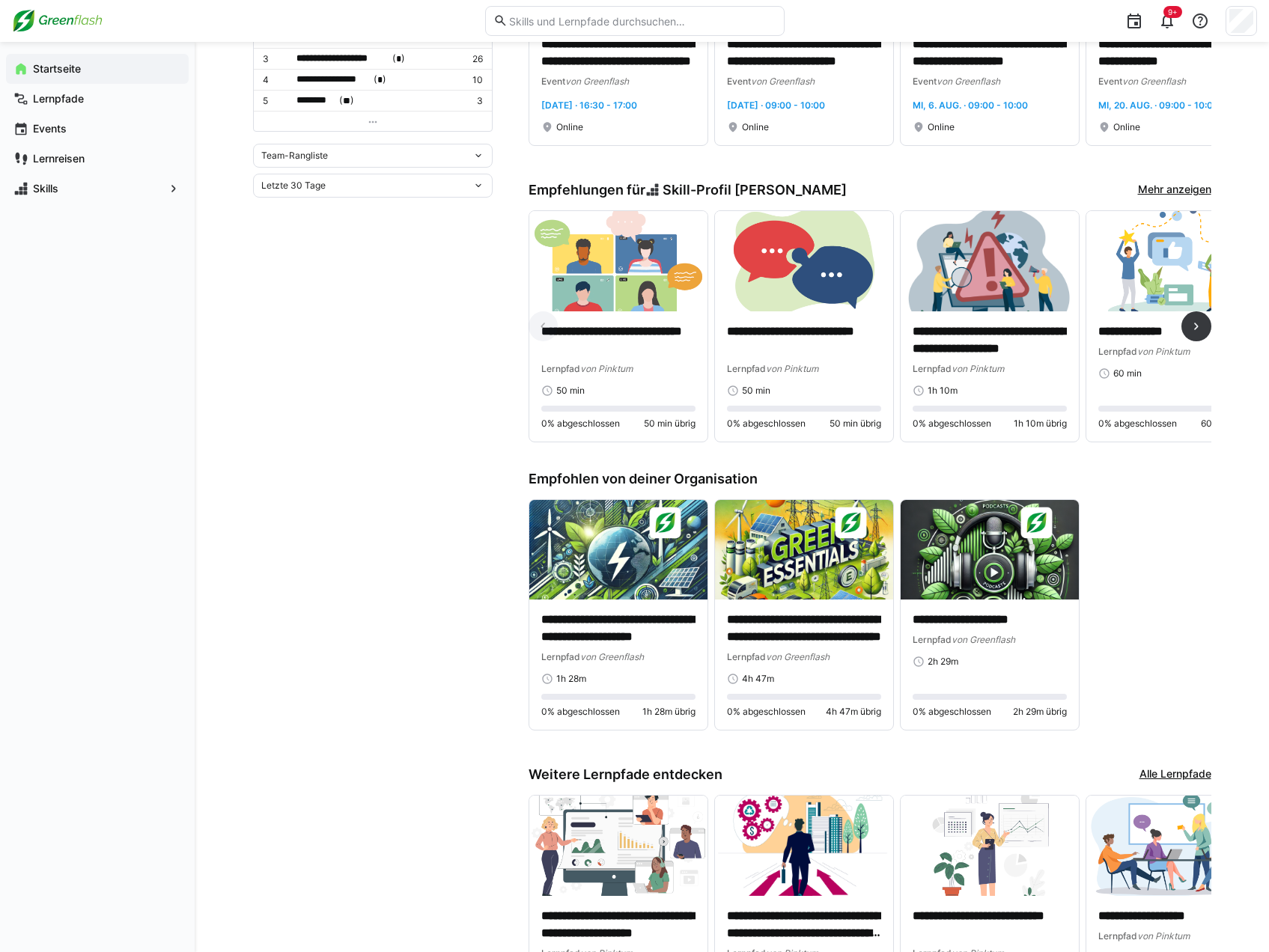 scroll, scrollTop: 802, scrollLeft: 0, axis: vertical 